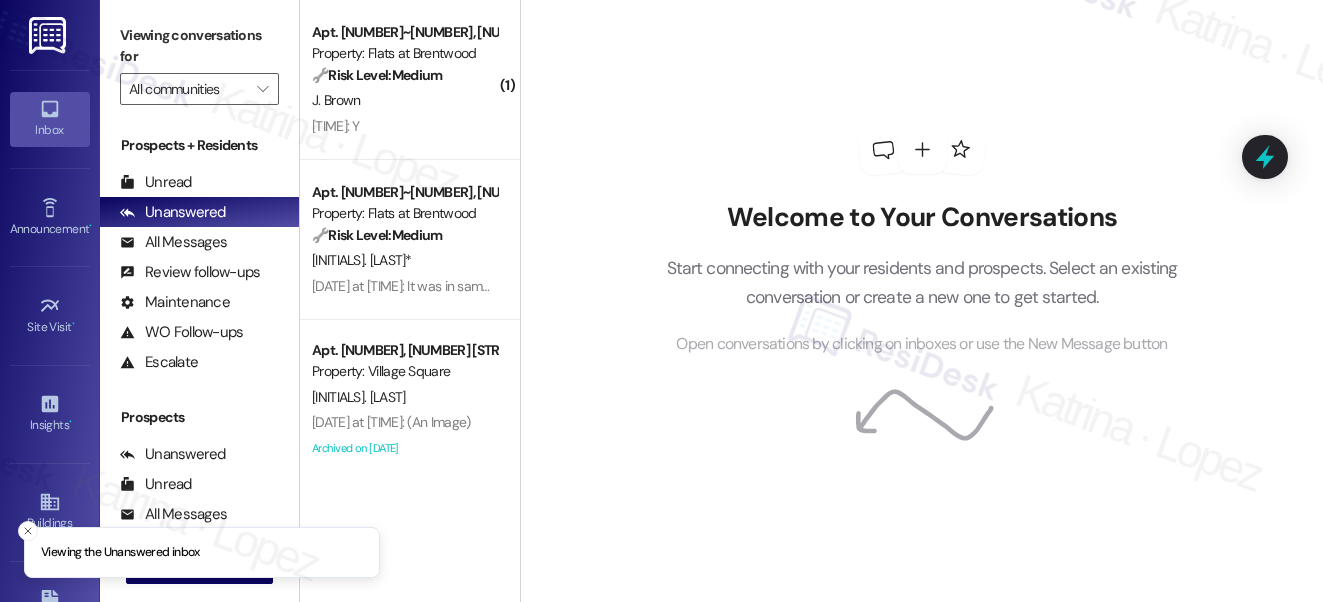 scroll, scrollTop: 0, scrollLeft: 0, axis: both 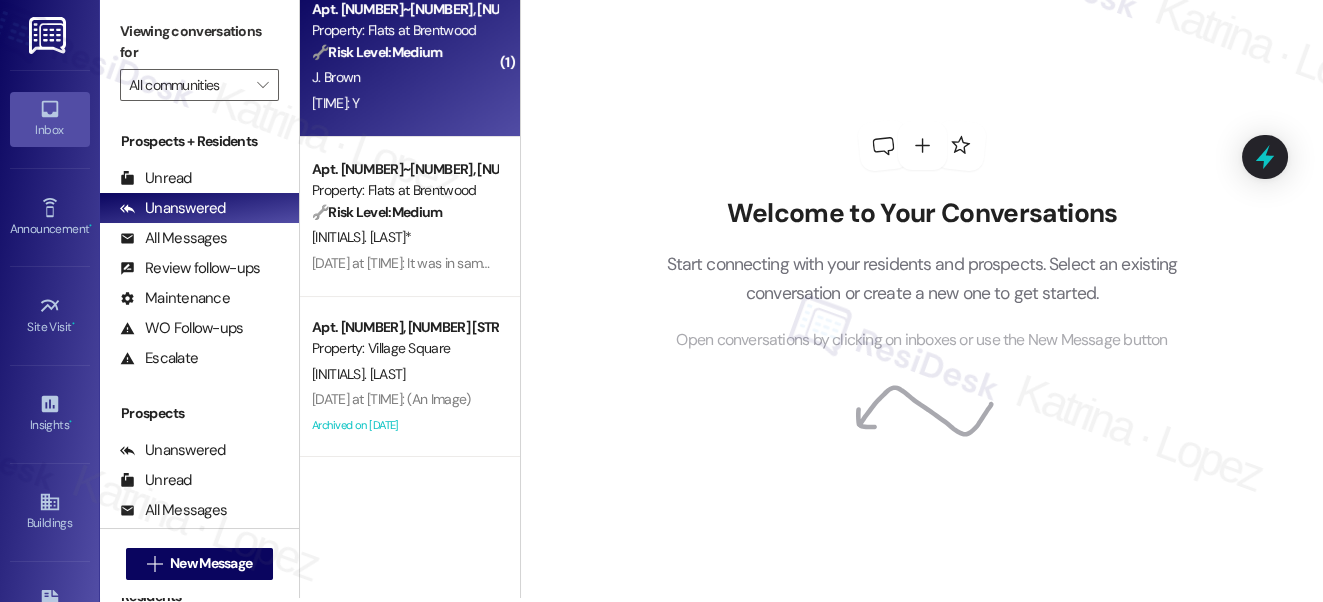 click on "🔧  Risk Level:  Medium" at bounding box center [377, 52] 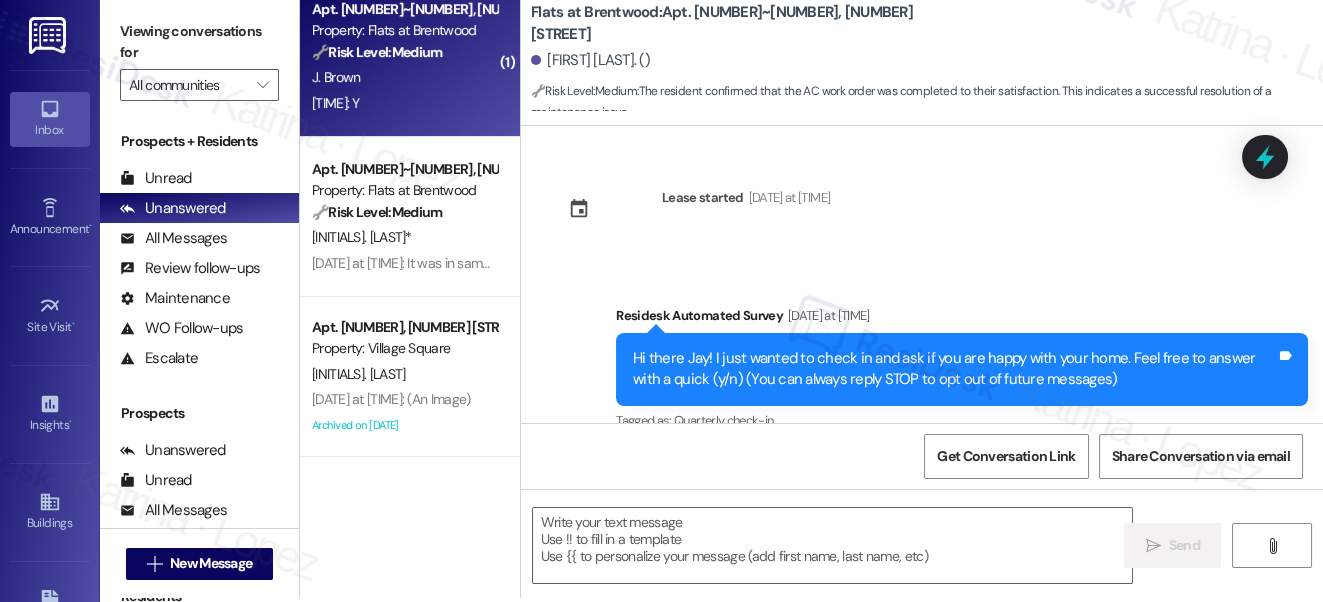 scroll, scrollTop: 96, scrollLeft: 0, axis: vertical 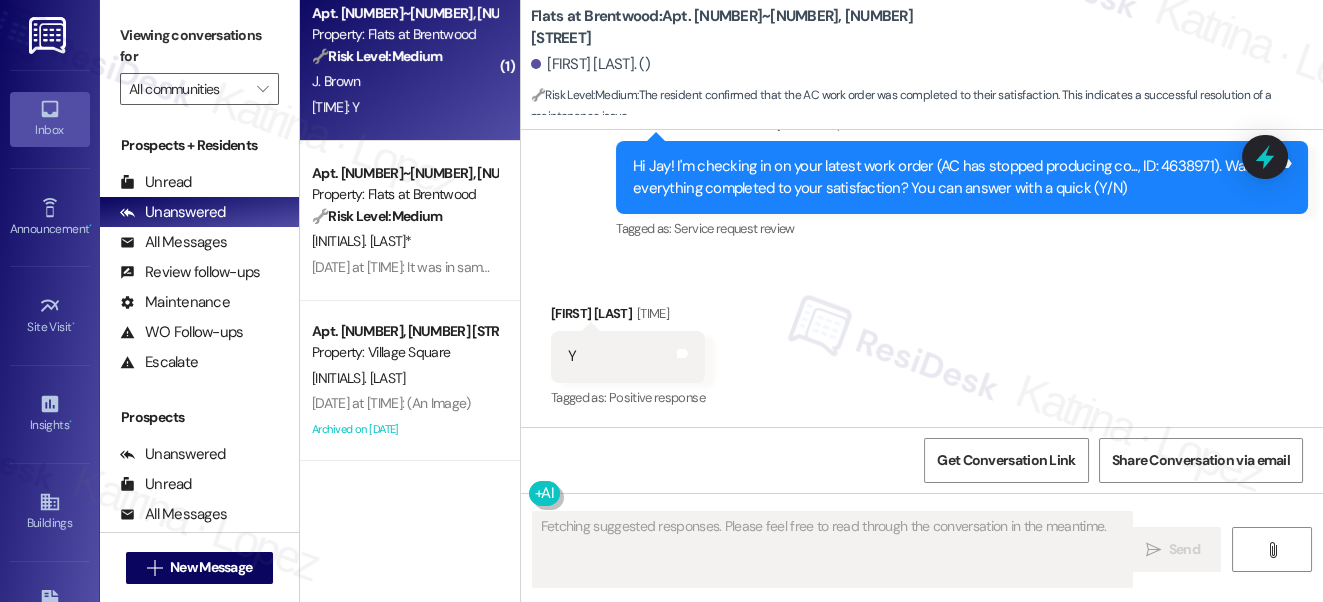 click on "Viewing conversations for" at bounding box center (199, 46) 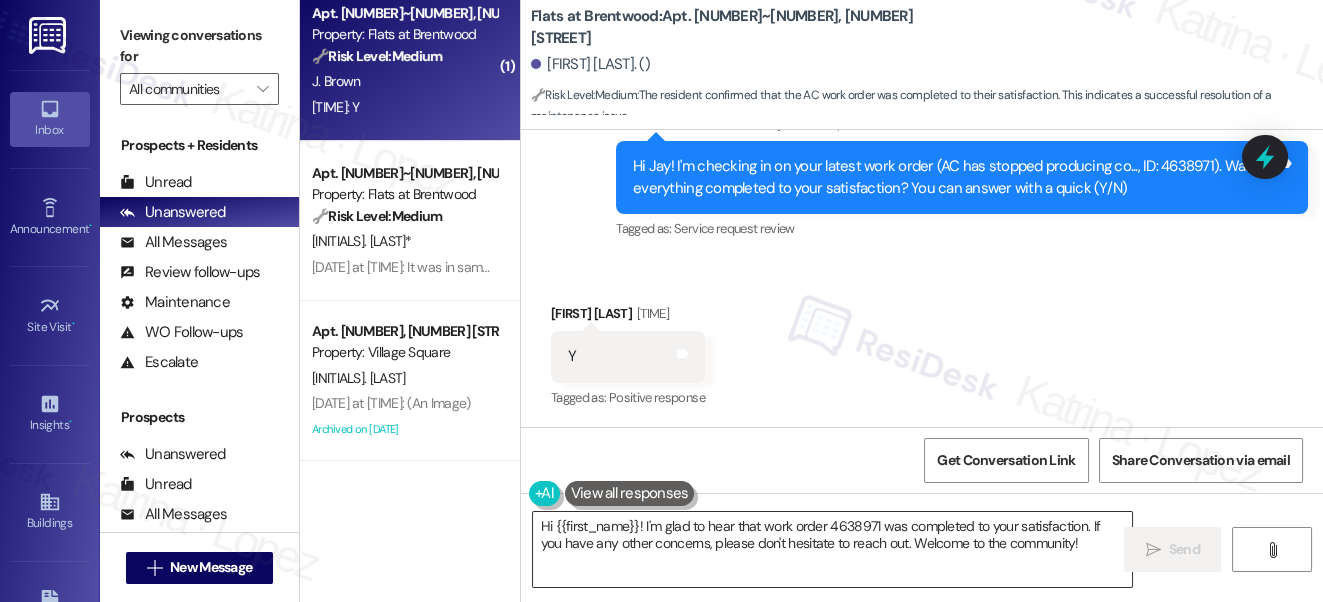 click on "Hi {{first_name}}! I'm glad to hear that work order 4638971 was completed to your satisfaction. If you have any other concerns, please don't hesitate to reach out. Welcome to the community!" at bounding box center (833, 549) 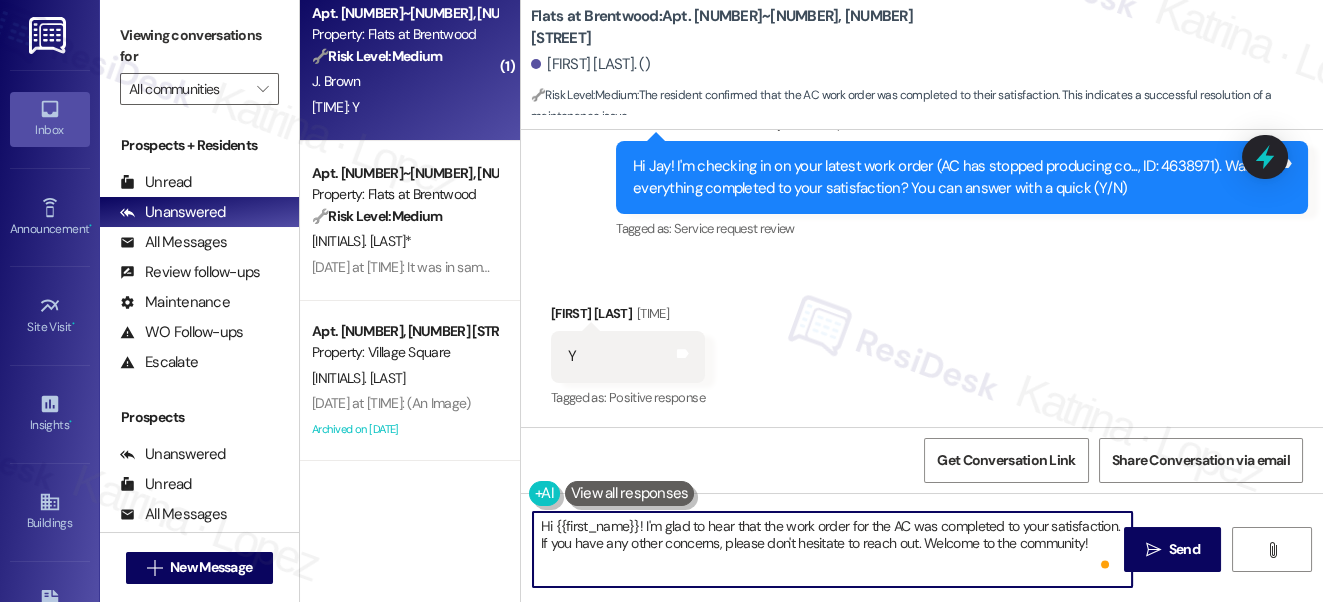 click on "Hi {{first_name}}! I'm glad to hear that the work order for the AC was completed to your satisfaction. If you have any other concerns, please don't hesitate to reach out. Welcome to the community!" at bounding box center (833, 549) 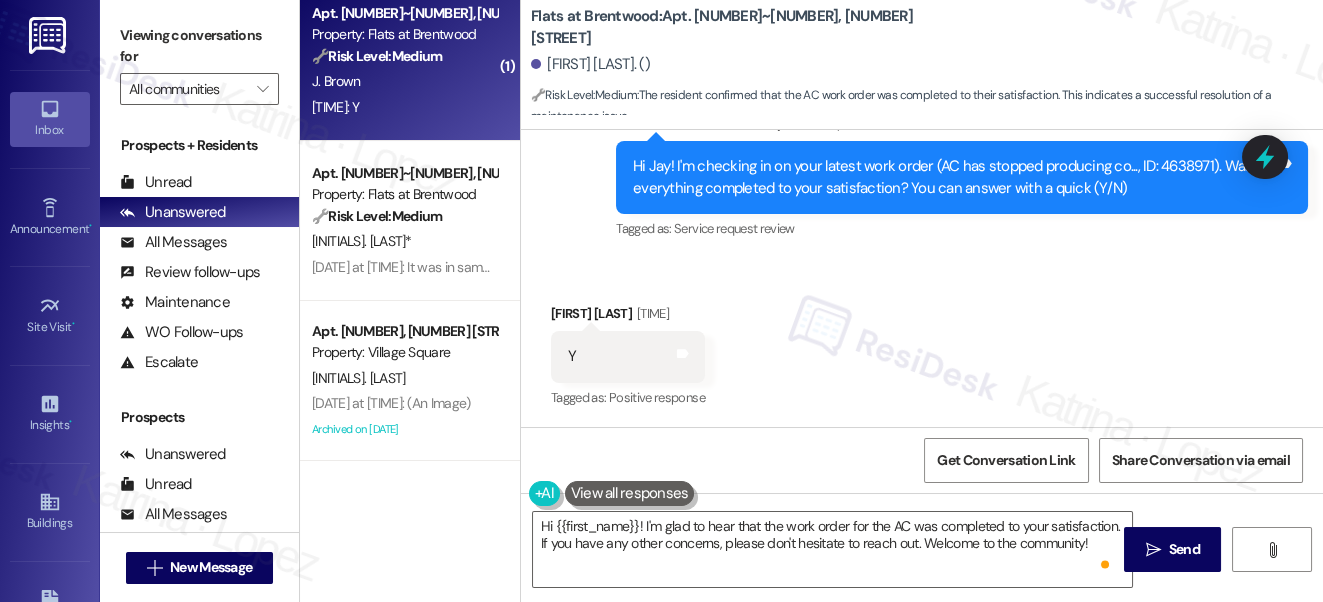 click on "Viewing conversations for" at bounding box center [199, 46] 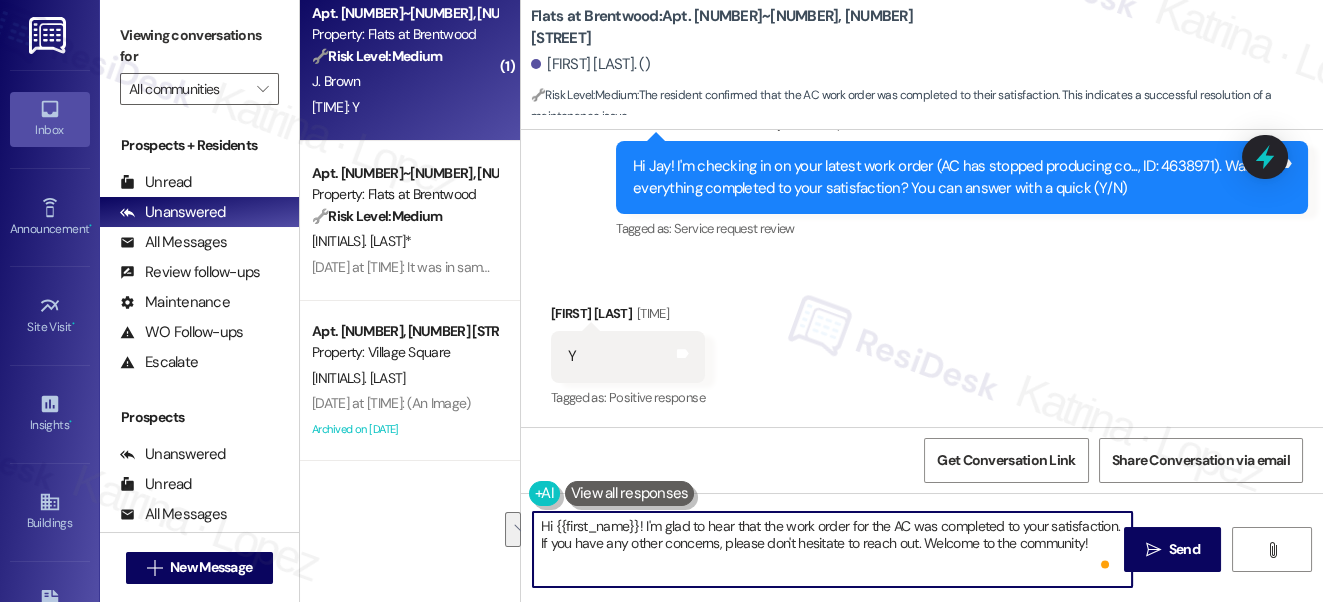drag, startPoint x: 680, startPoint y: 569, endPoint x: 611, endPoint y: 540, distance: 74.84651 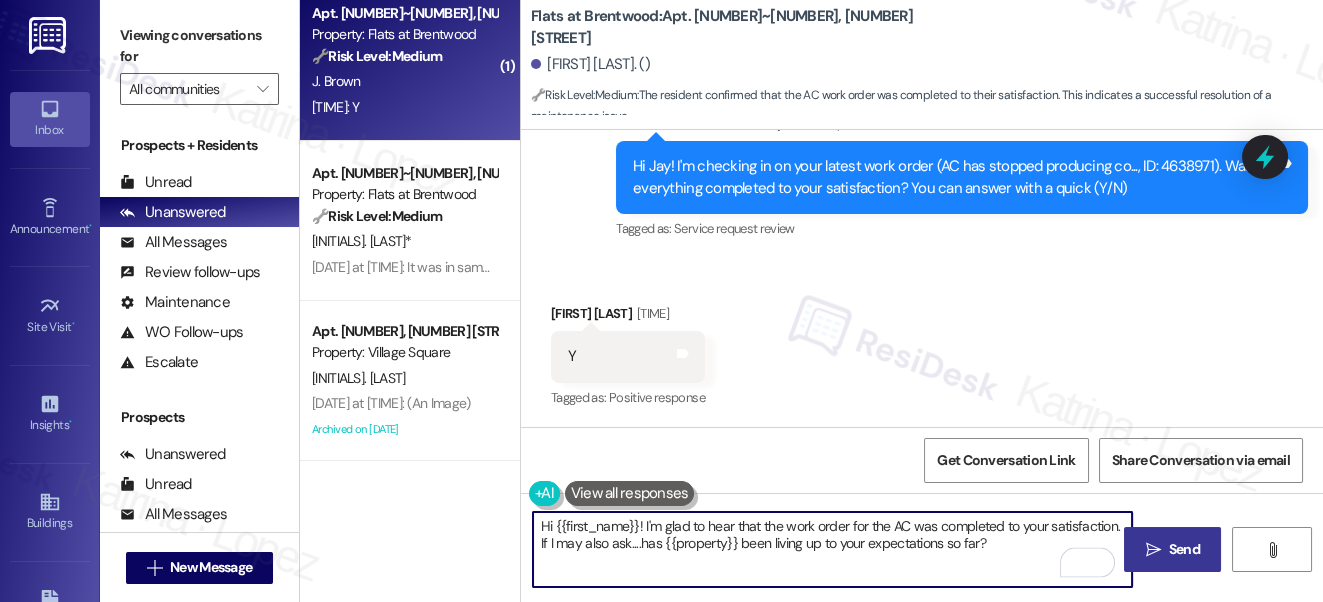 type on "Hi {{first_name}}! I'm glad to hear that the work order for the AC was completed to your satisfaction. If I may also ask....has {{property}} been living up to your expectations so far?" 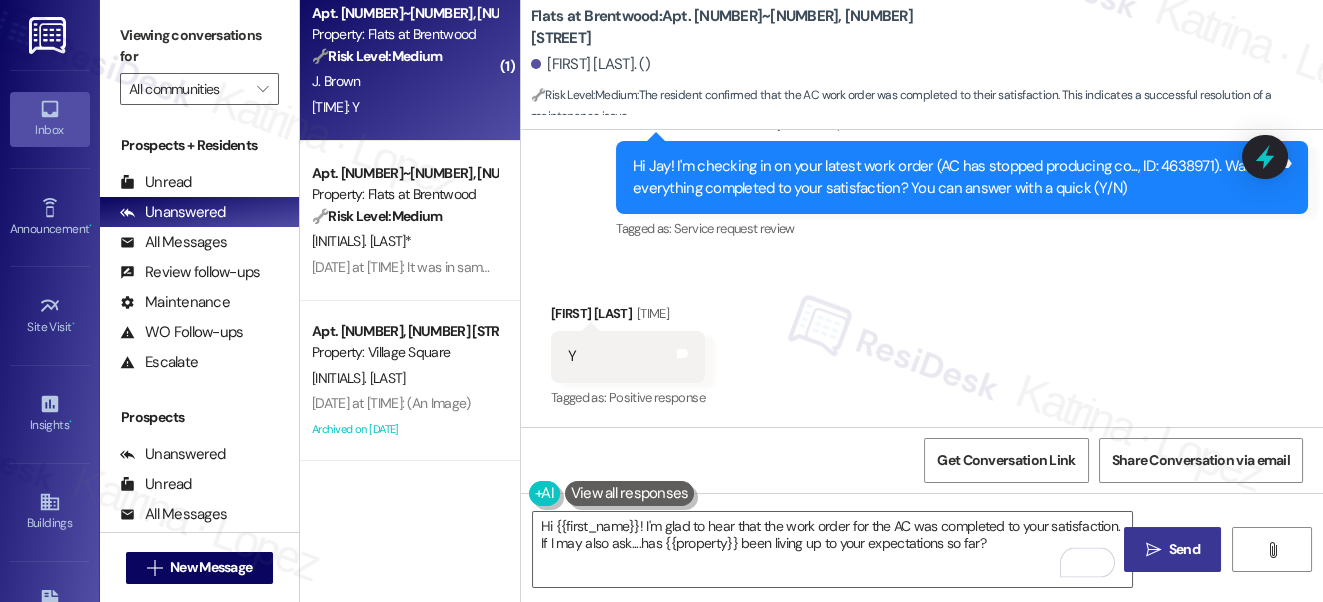 click on " Send" at bounding box center (1172, 549) 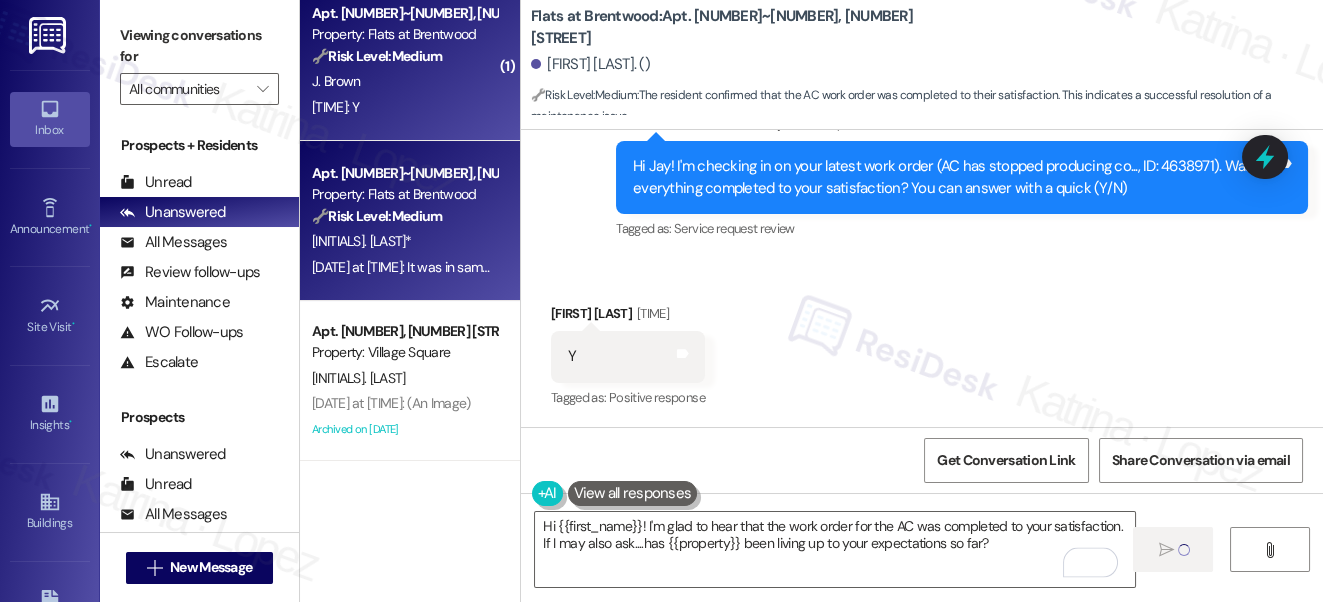 click on "[LAST_NAME]" at bounding box center [404, 241] 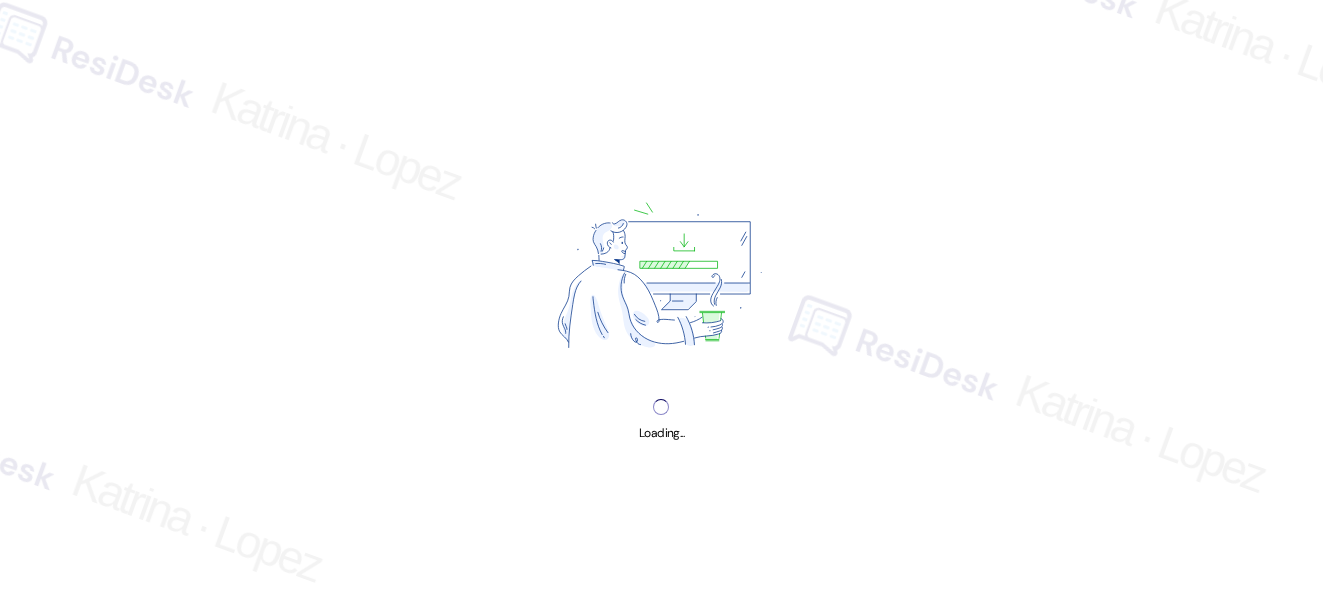 scroll, scrollTop: 0, scrollLeft: 0, axis: both 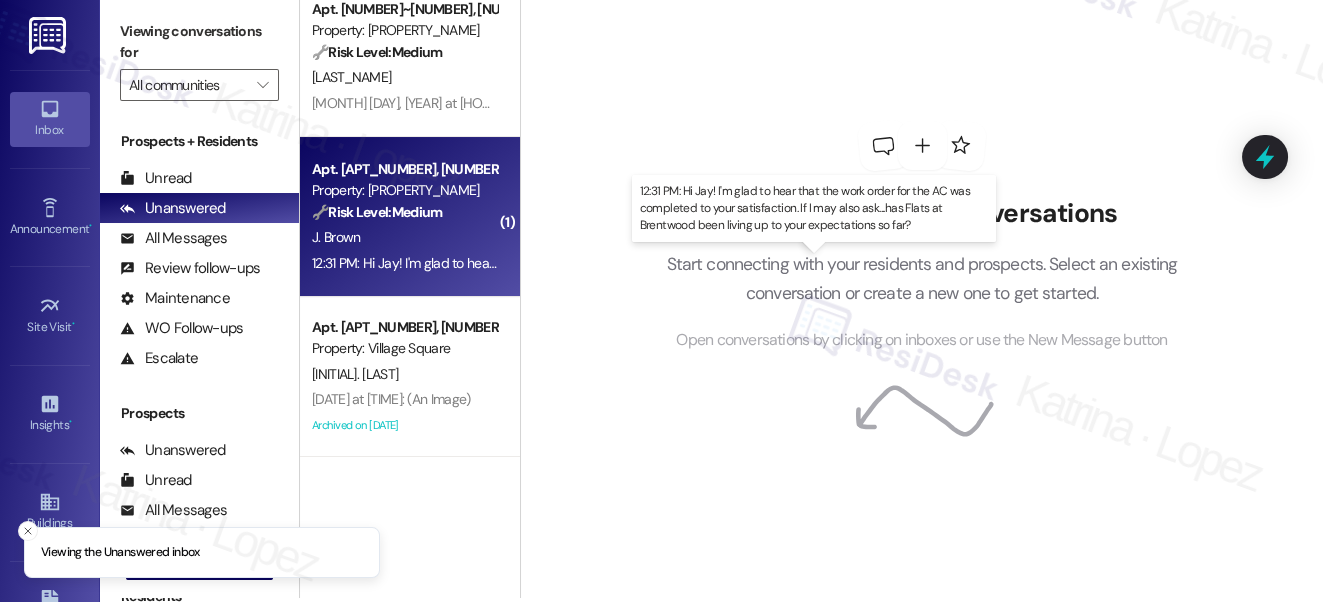 click on "[TIME] PM: Hi [FIRST]! I'm glad to hear that the work order for the AC was completed to your satisfaction. If I may also ask....has [COMPANY] at [LOCATION] been living up to your expectations so far? [TIME] PM: Hi [FIRST]! I'm glad to hear that the work order for the AC was completed to your satisfaction. If I may also ask....has [COMPANY] at [LOCATION] been living up to your expectations so far?" at bounding box center (838, 263) 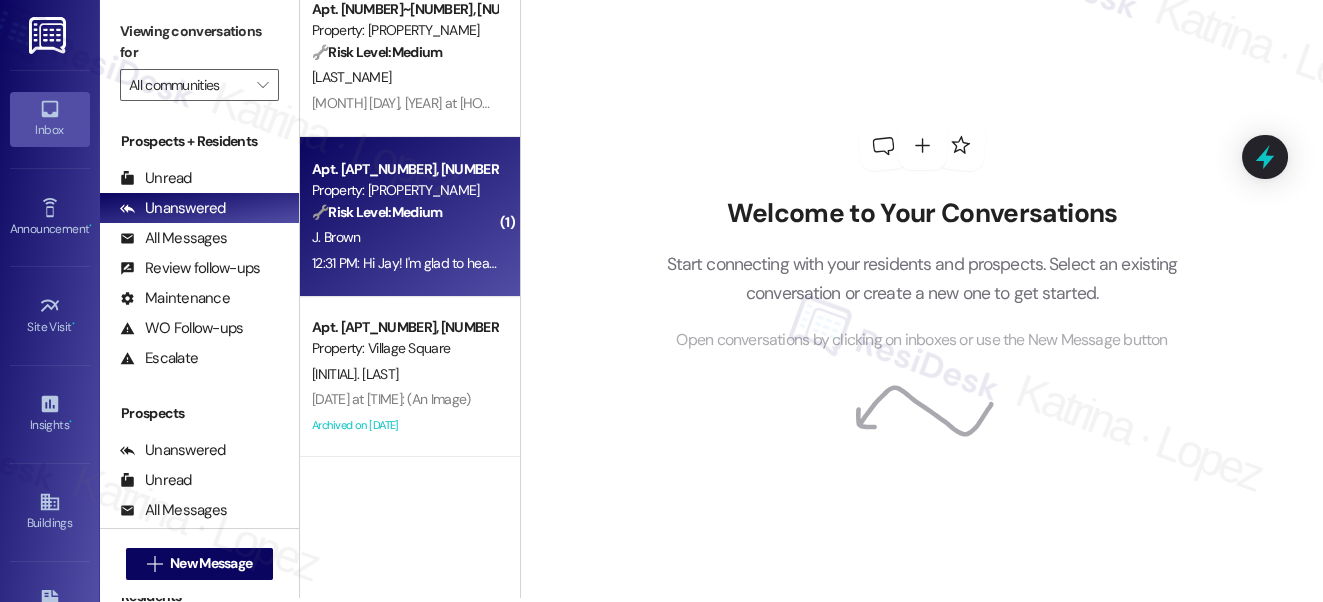 scroll, scrollTop: 0, scrollLeft: 0, axis: both 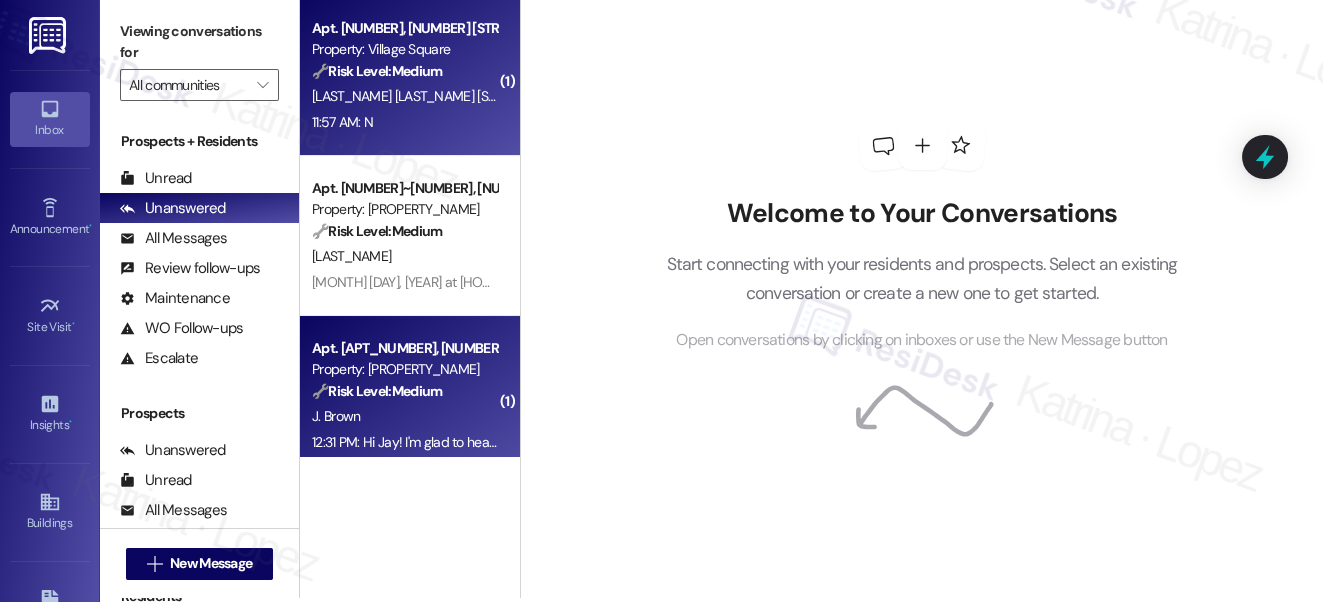 click on "[TIME]: N [TIME]: N" at bounding box center (404, 122) 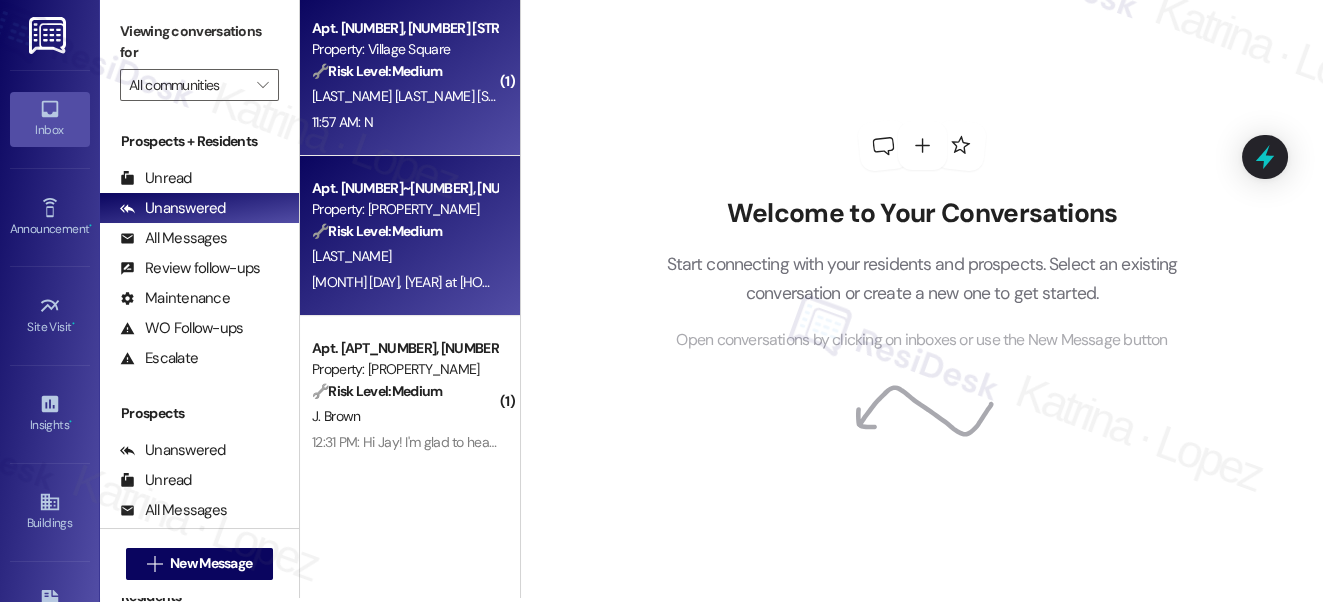 click on "[LAST_NAME]" at bounding box center [404, 256] 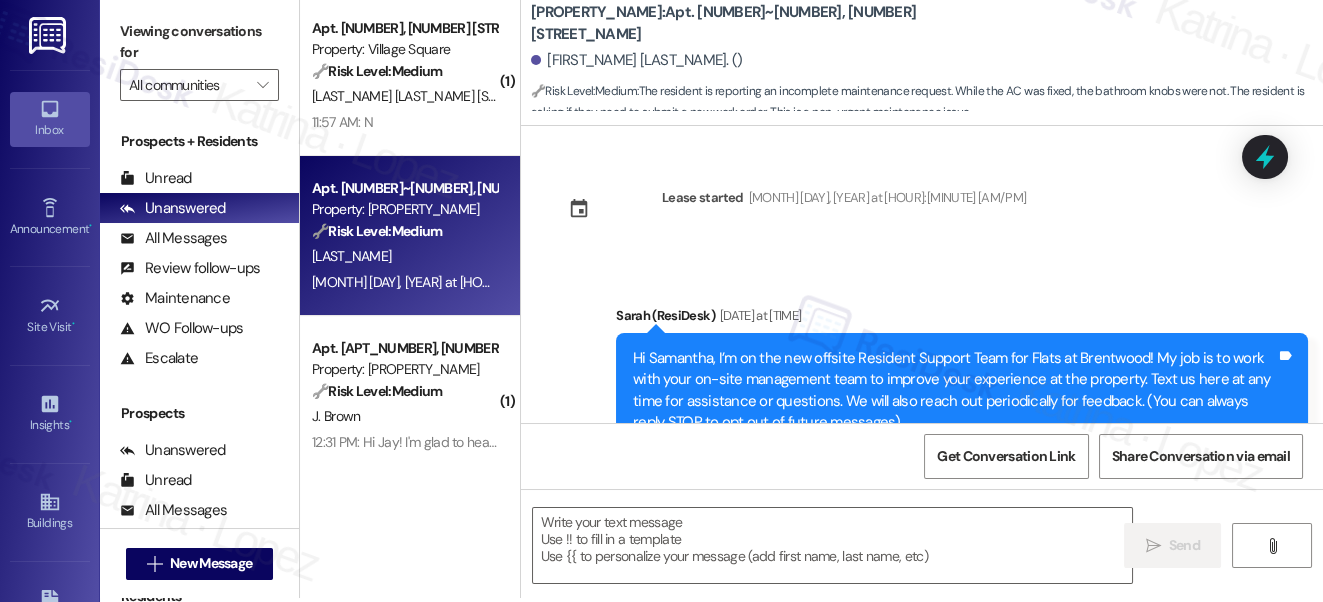 scroll, scrollTop: 0, scrollLeft: 0, axis: both 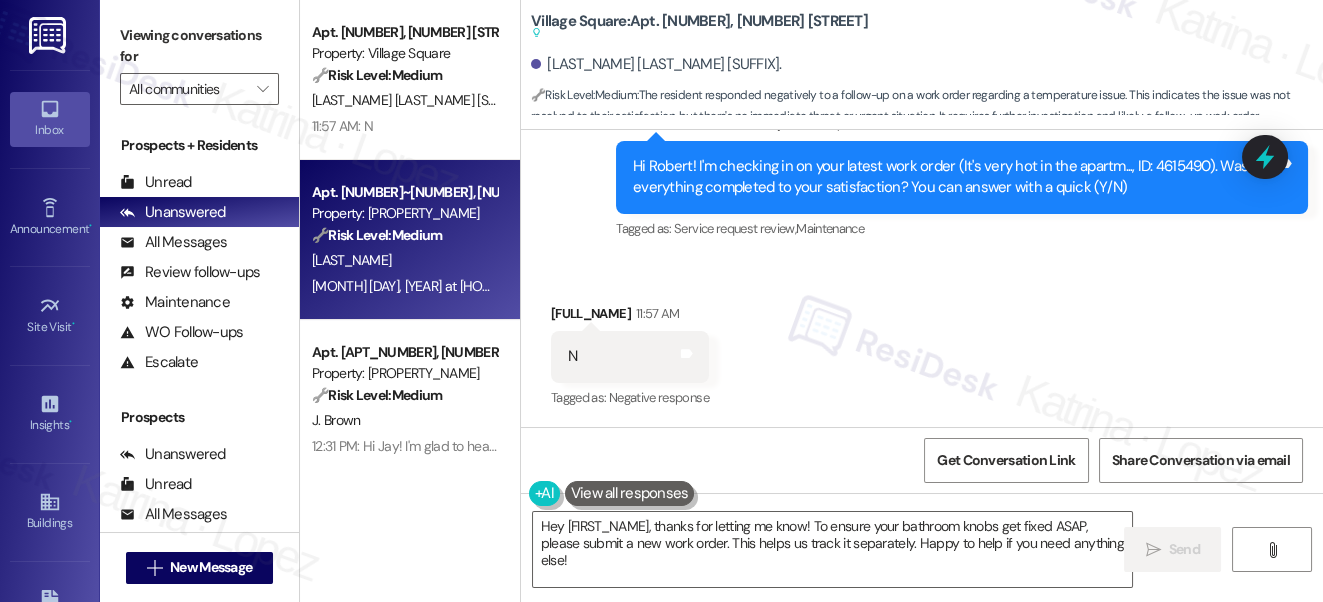 click on "N Tags and notes" at bounding box center (630, 356) 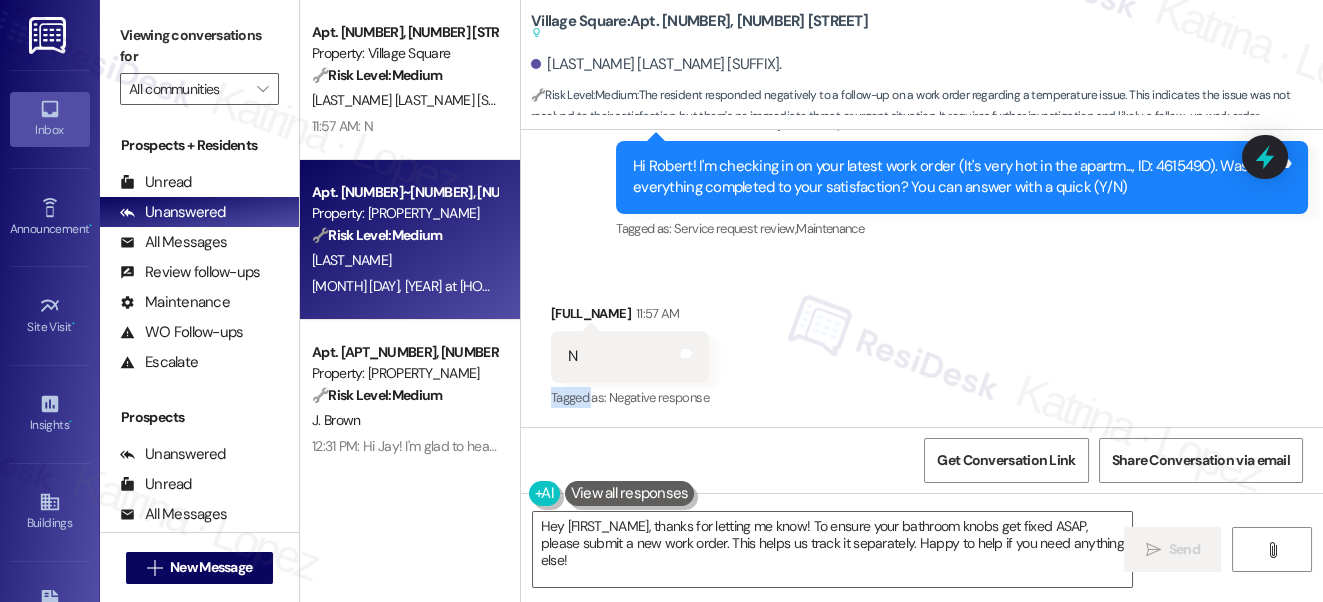 click on "N Tags and notes" at bounding box center (630, 356) 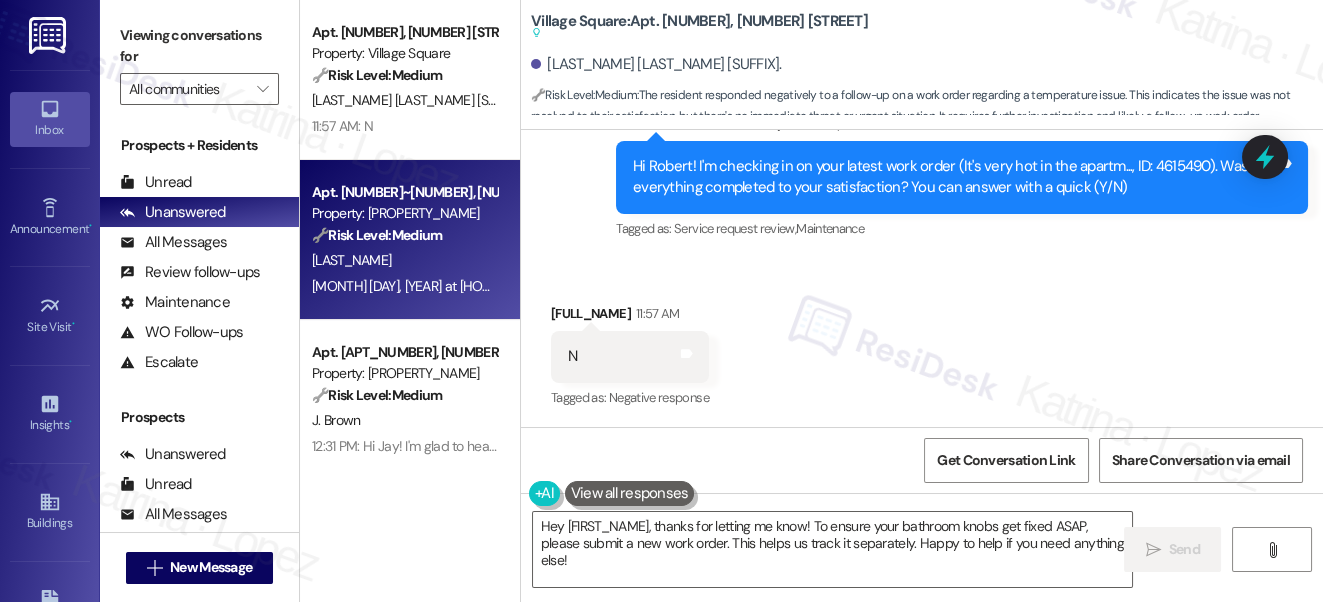 click on "[FIRST] [LAST] [SUFFIX] [TIME] [AM/PM]" at bounding box center [630, 317] 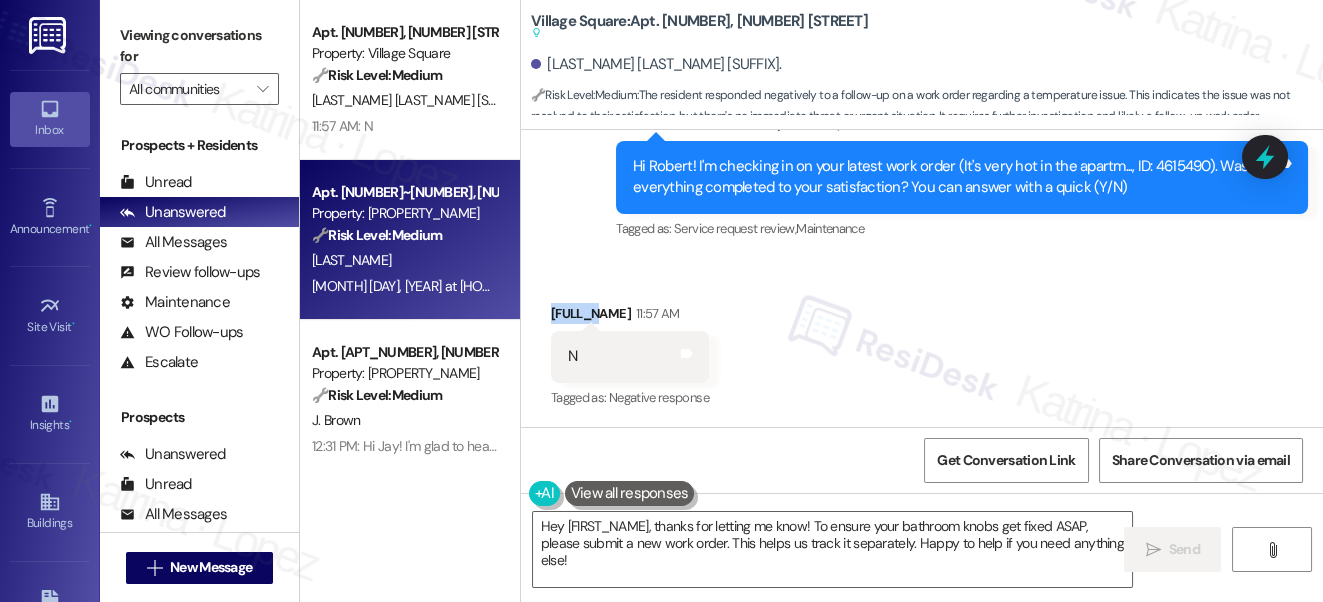 click on "[FIRST] [LAST] [SUFFIX] [TIME] [AM/PM]" at bounding box center (630, 317) 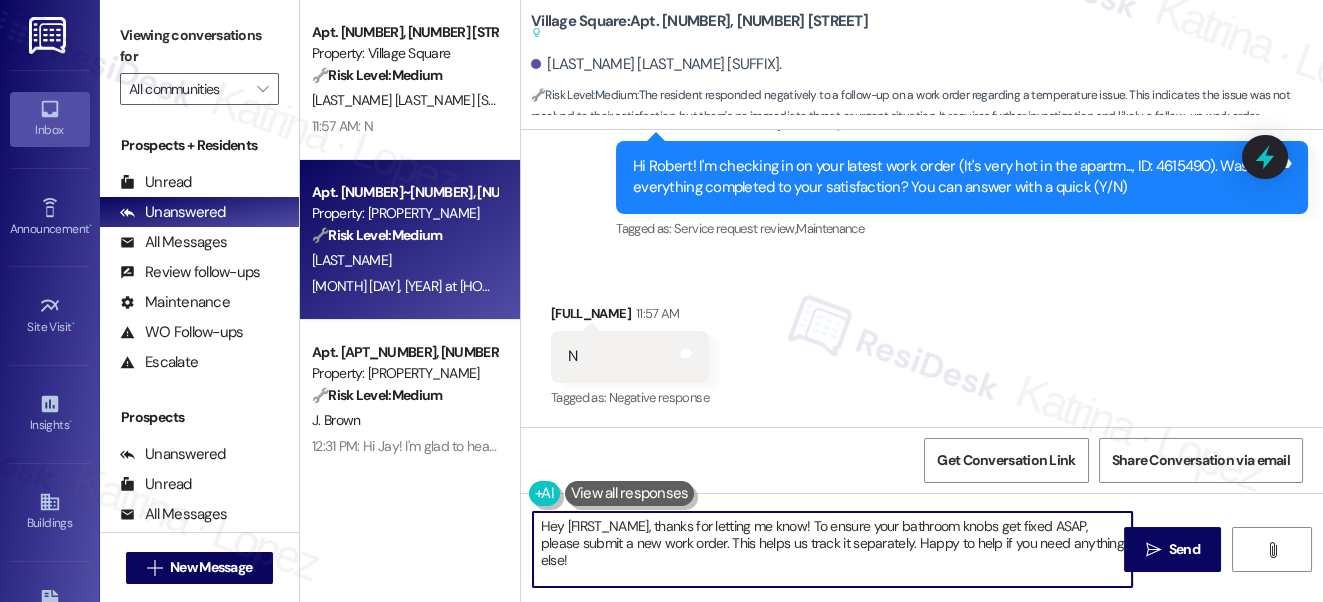 drag, startPoint x: 637, startPoint y: 565, endPoint x: 813, endPoint y: 518, distance: 182.16751 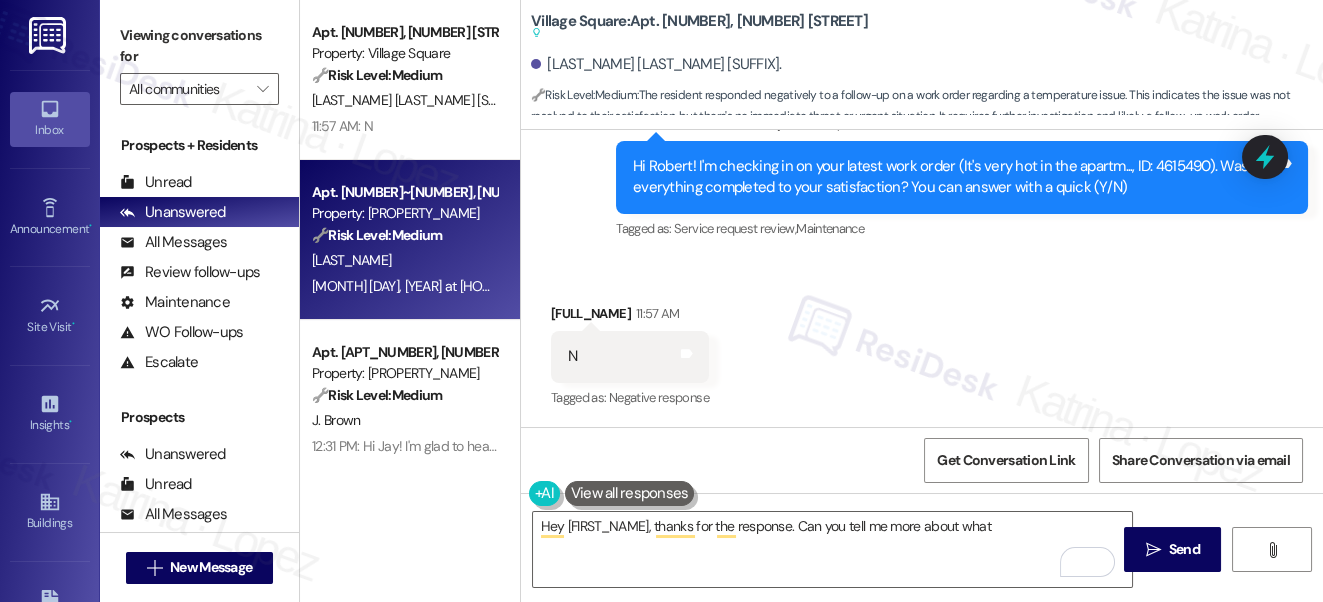 click on "Viewing conversations for" at bounding box center [199, 46] 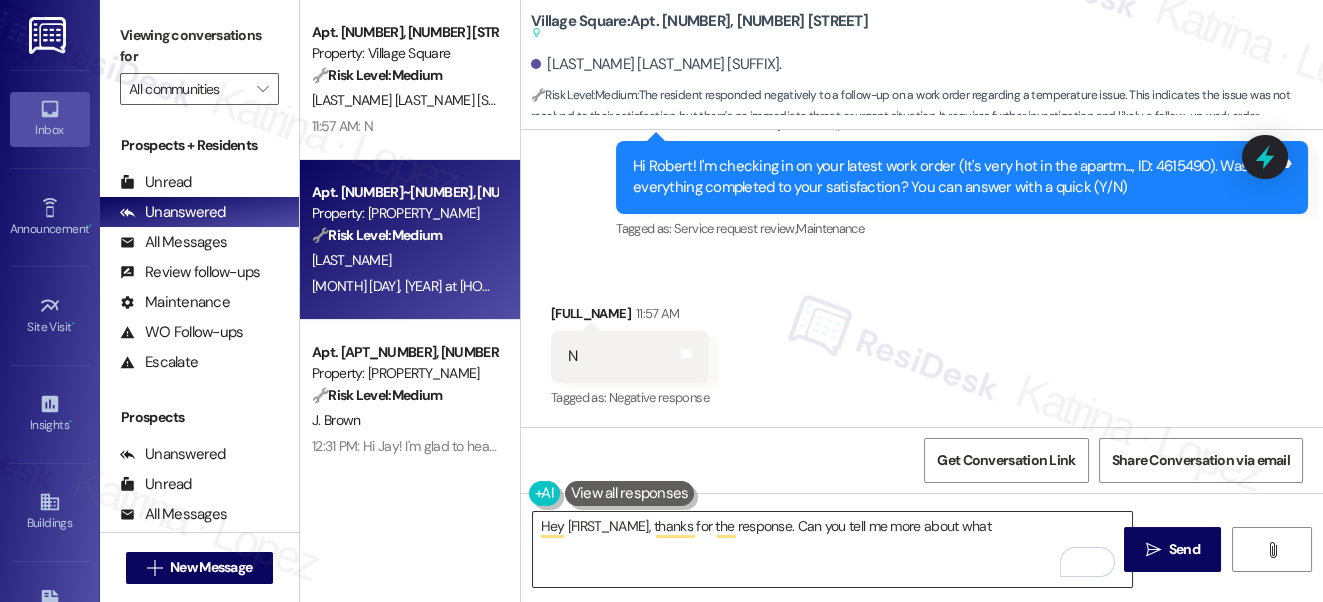 click on "Hey [FIRST_NAME], thanks for the response. Can you tell me more about what" at bounding box center [833, 549] 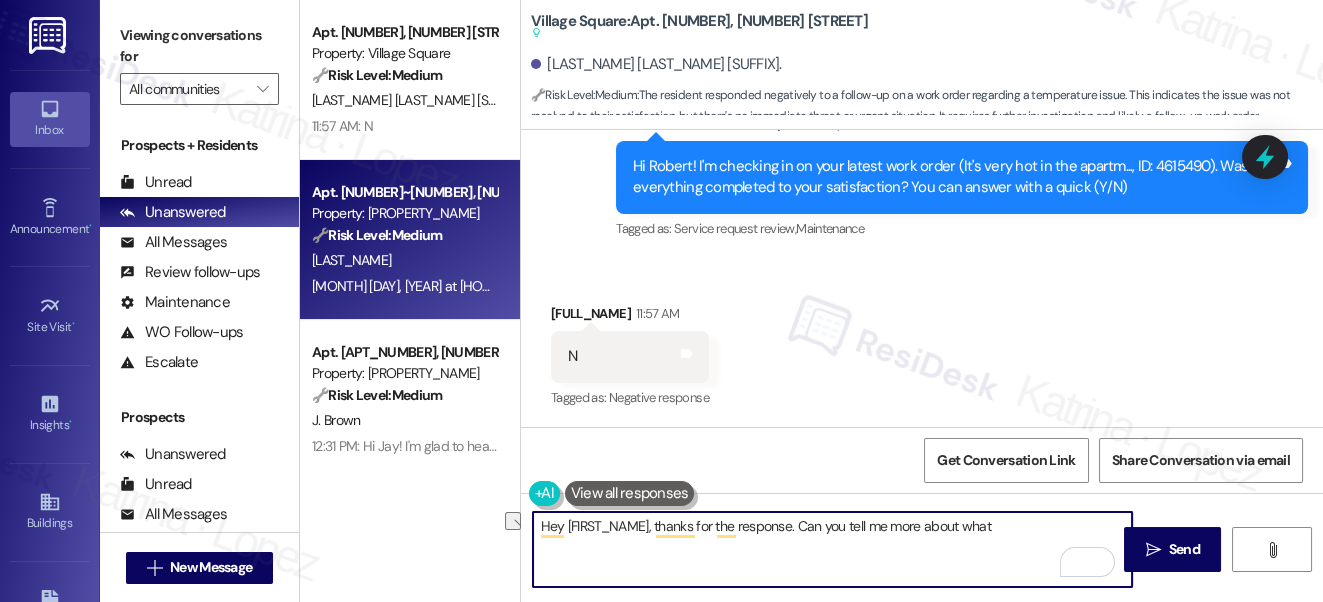 drag, startPoint x: 1001, startPoint y: 527, endPoint x: 795, endPoint y: 518, distance: 206.1965 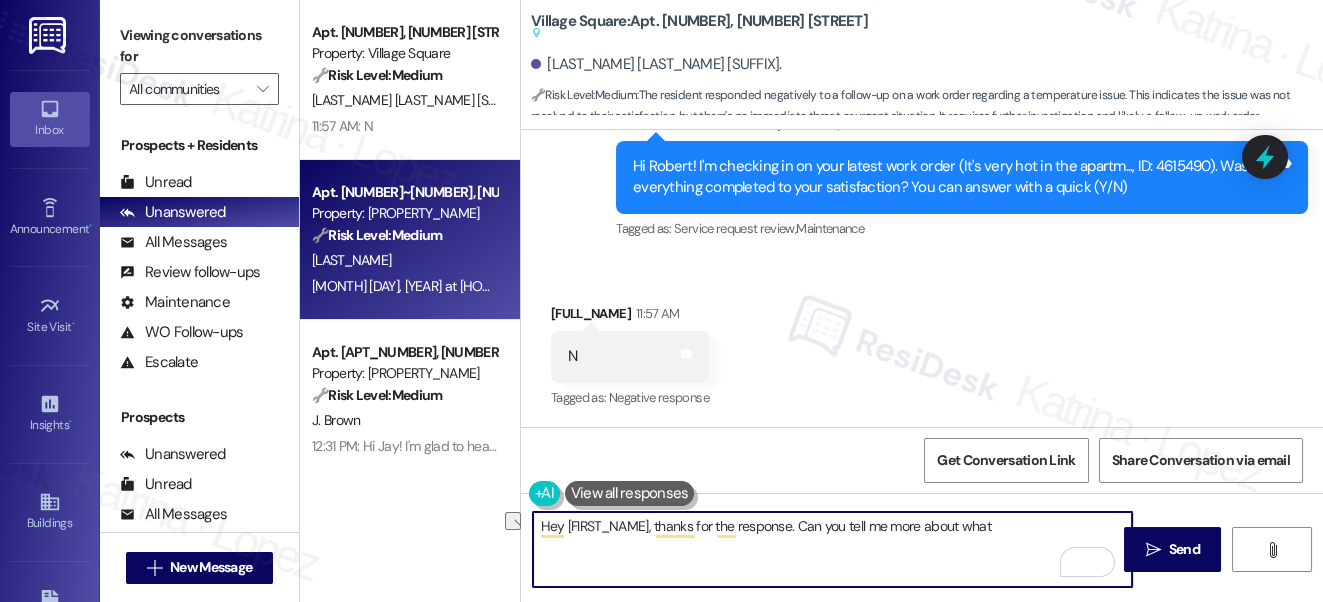 click on "Hey [FIRST_NAME], thanks for the response. Can you tell me more about what" at bounding box center (833, 549) 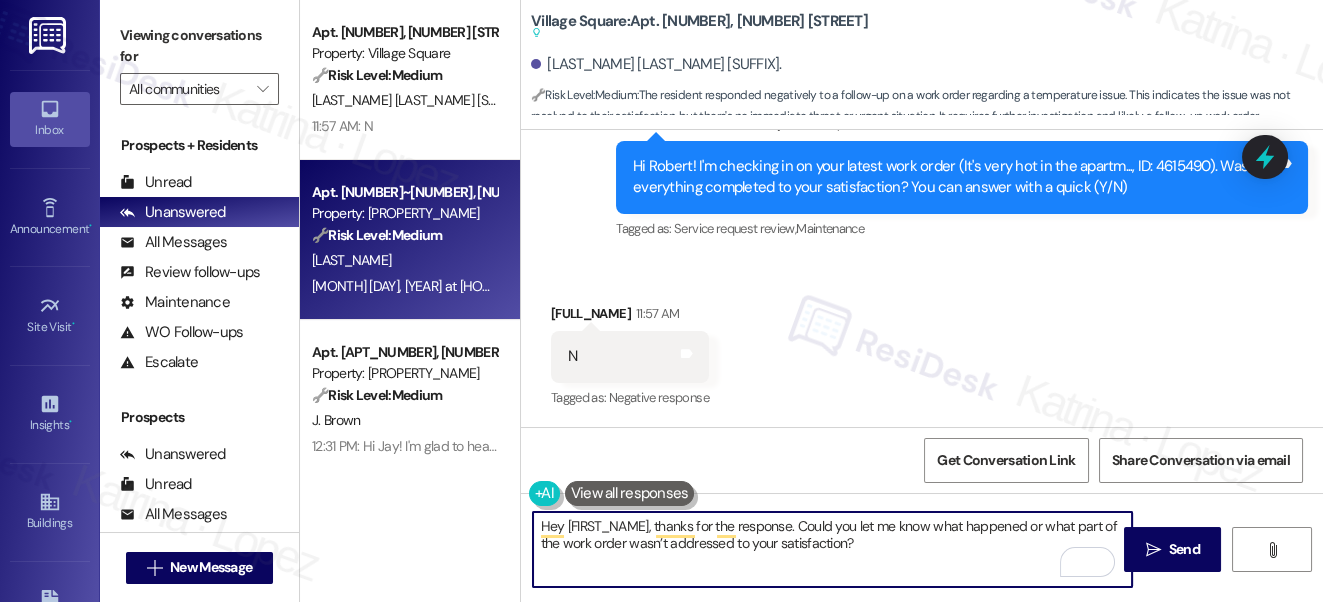 click on "Hey [FIRST_NAME], thanks for the response. Could you let me know what happened or what part of the work order wasn’t addressed to your satisfaction?" at bounding box center [833, 549] 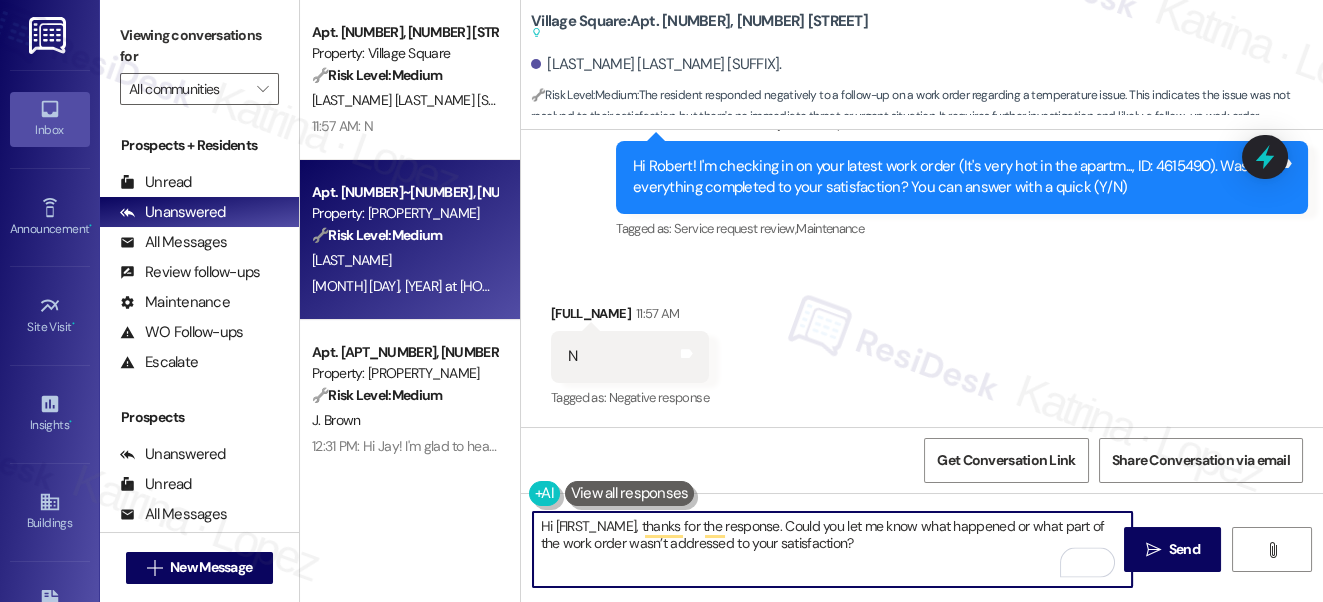 type on "Hi [FIRST_NAME], thanks for the response. Could you let me know what happened or what part of the work order wasn’t addressed to your satisfaction?" 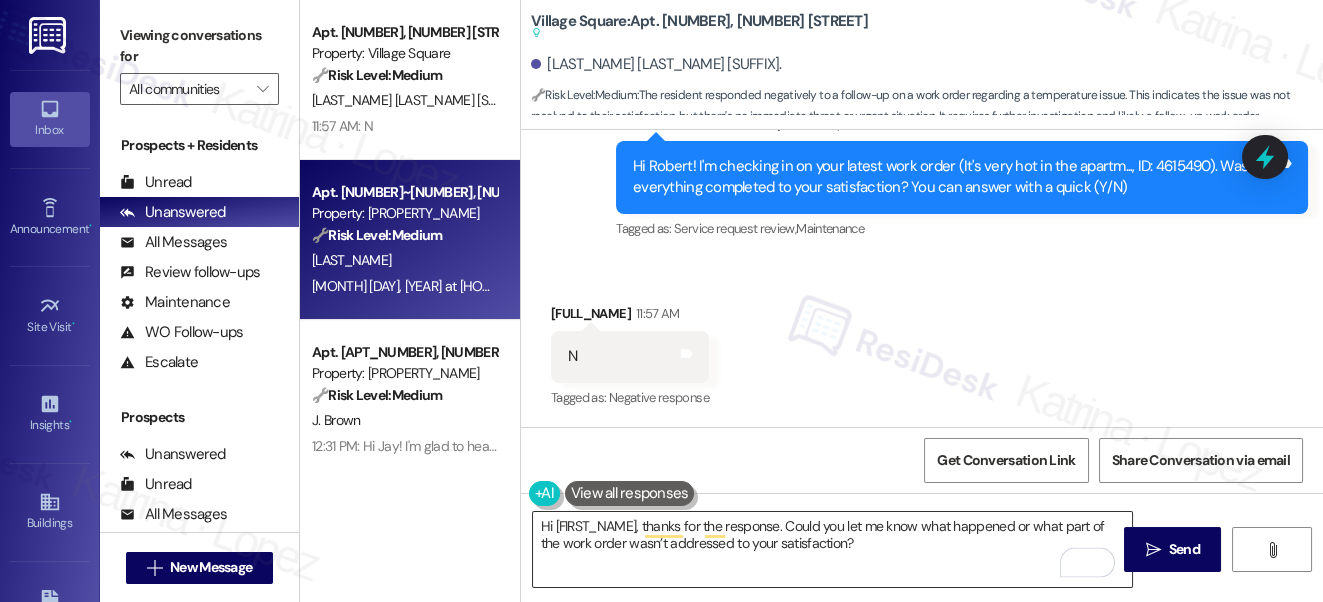 click on "Hi [FIRST_NAME], thanks for the response. Could you let me know what happened or what part of the work order wasn’t addressed to your satisfaction?" at bounding box center (833, 549) 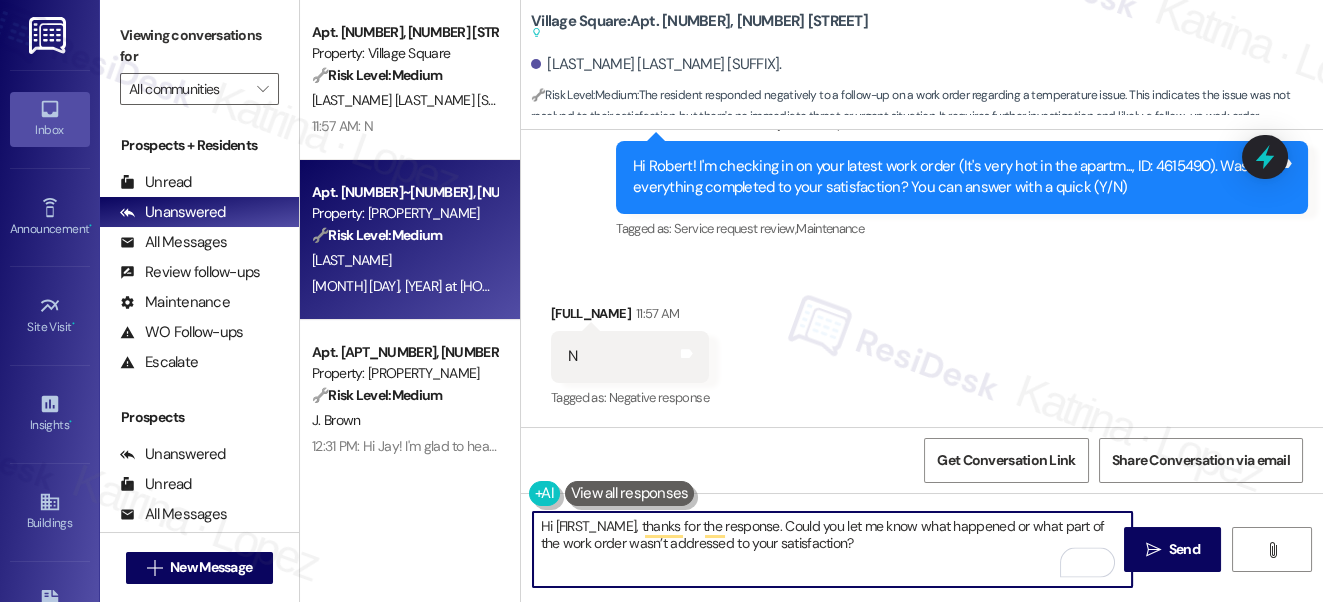 click on "Hi [FIRST_NAME], thanks for the response. Could you let me know what happened or what part of the work order wasn’t addressed to your satisfaction?" at bounding box center (833, 549) 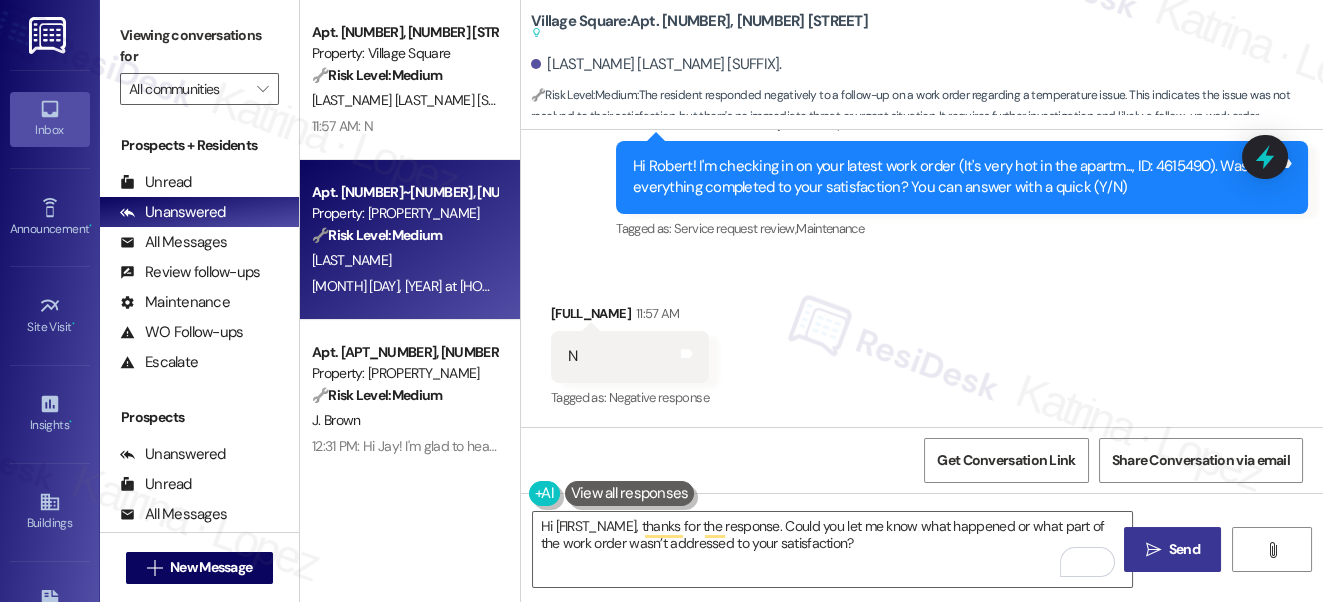 click on " Send" at bounding box center [1172, 549] 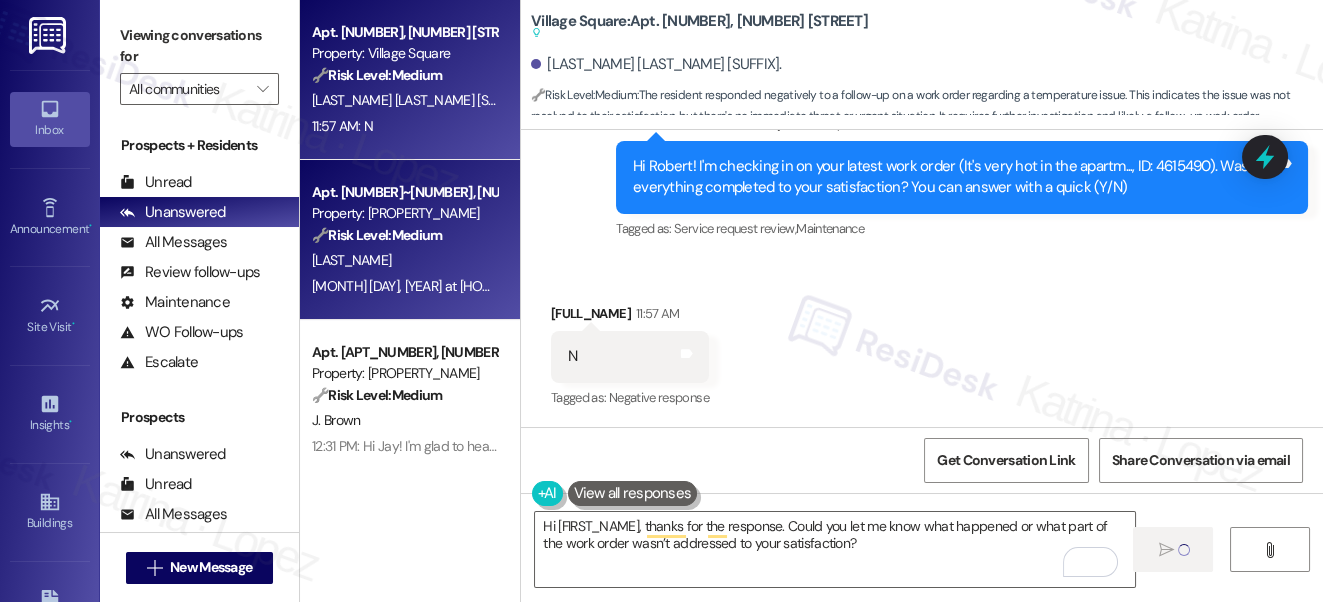 click on "[LAST_NAME] [LAST_NAME] [SUFFIX]" at bounding box center [404, 100] 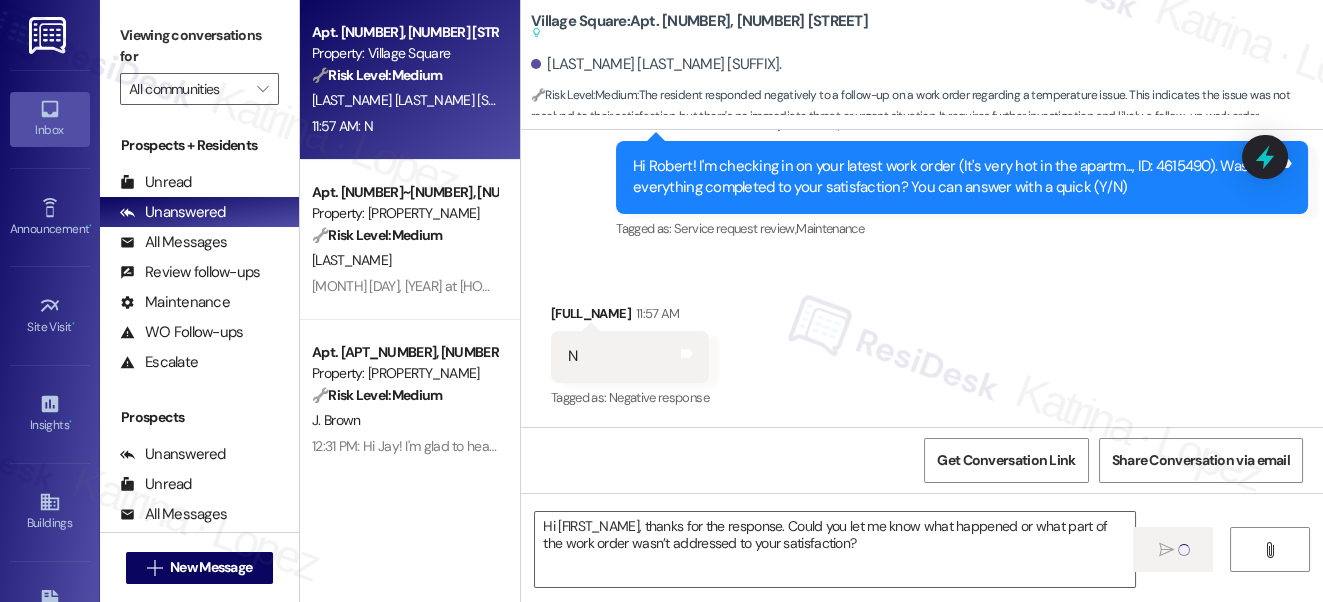 type on "Fetching suggested responses. Please feel free to read through the conversation in the meantime." 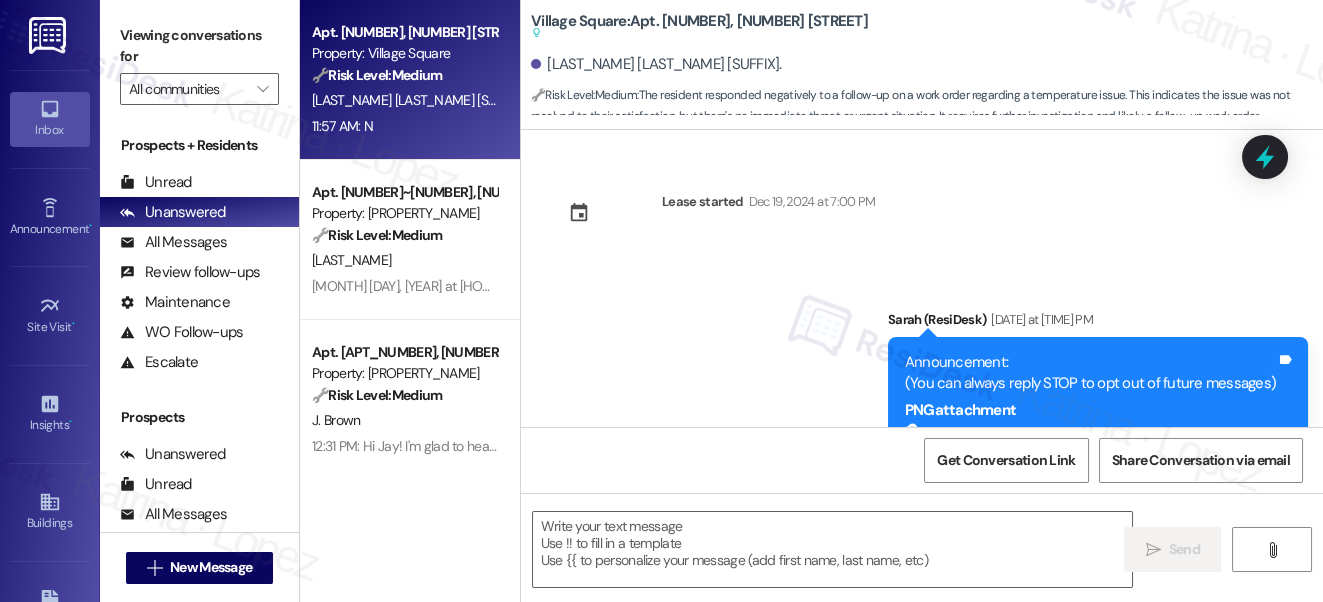 scroll, scrollTop: 11725, scrollLeft: 0, axis: vertical 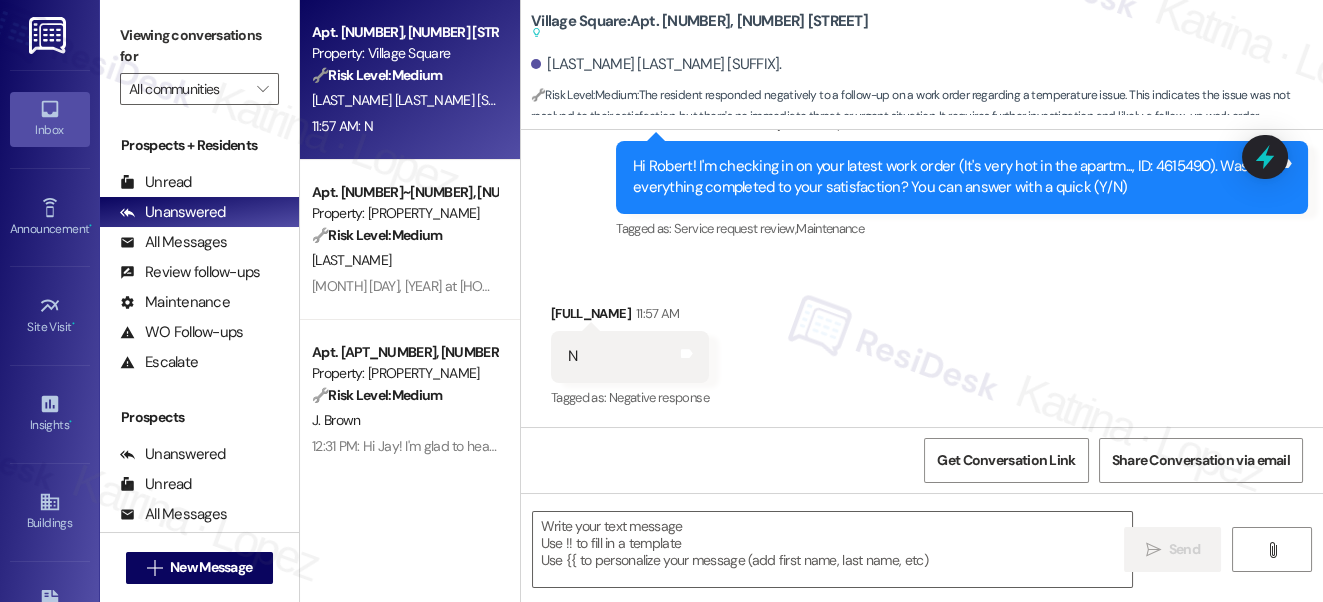 type on "Fetching suggested responses. Please feel free to read through the conversation in the meantime." 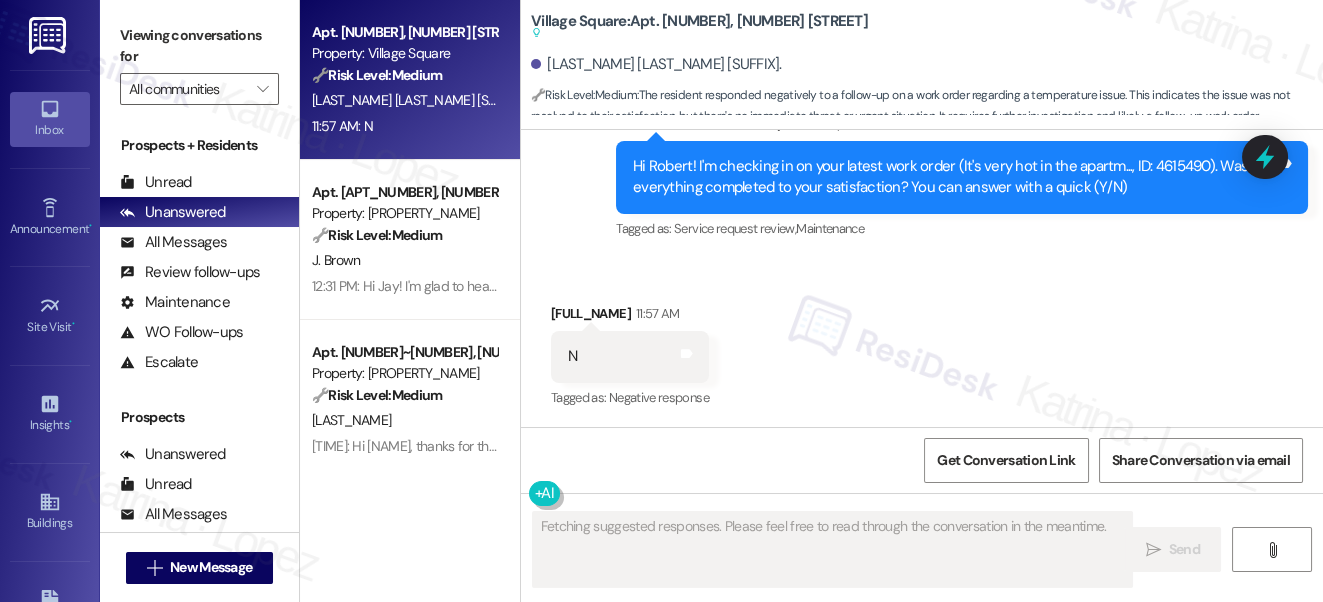 scroll, scrollTop: 11725, scrollLeft: 0, axis: vertical 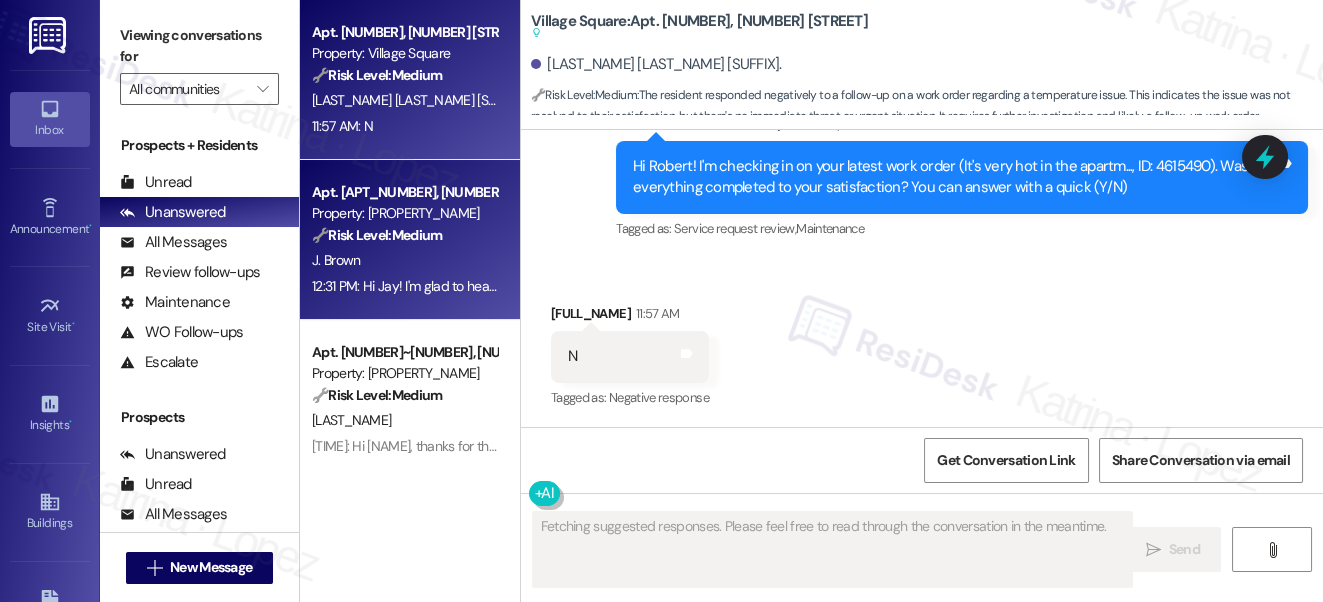 click on "[TIME] PM: Hi [FIRST]! I'm glad to hear that the work order for the AC was completed to your satisfaction. If I may also ask....has [COMPANY] at [LOCATION] been living up to your expectations so far? [TIME] PM: Hi [FIRST]! I'm glad to hear that the work order for the AC was completed to your satisfaction. If I may also ask....has [COMPANY] at [LOCATION] been living up to your expectations so far?" at bounding box center (838, 286) 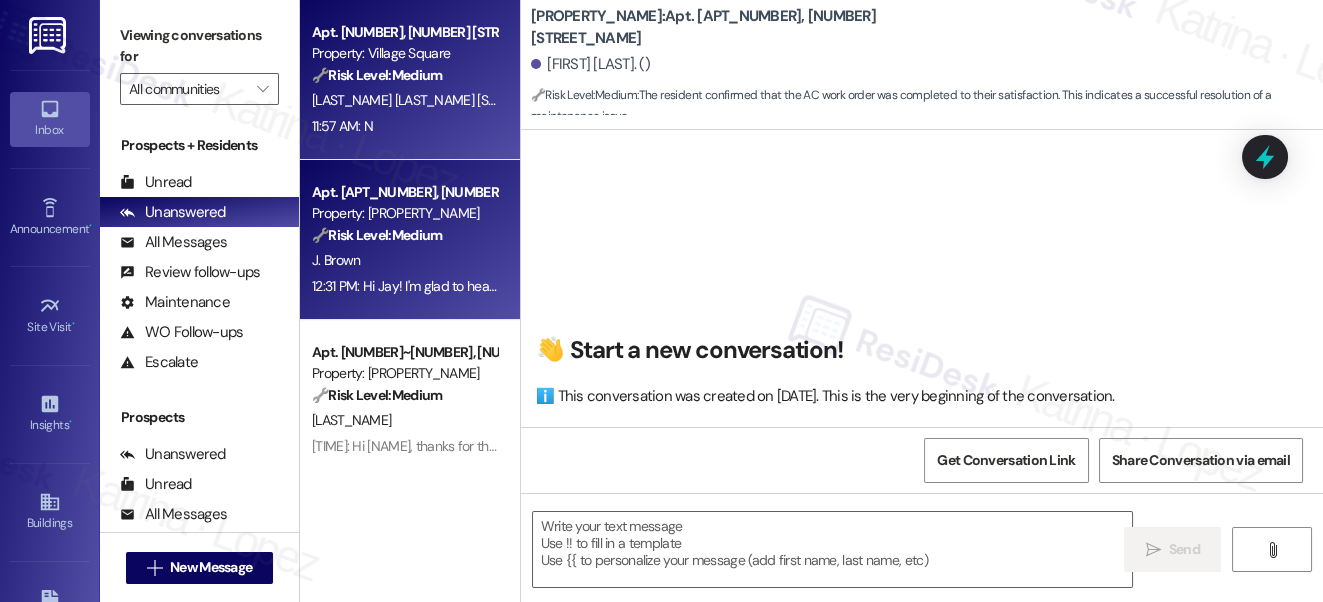 click on "[LAST_NAME] [LAST_NAME] [SUFFIX]" at bounding box center [404, 100] 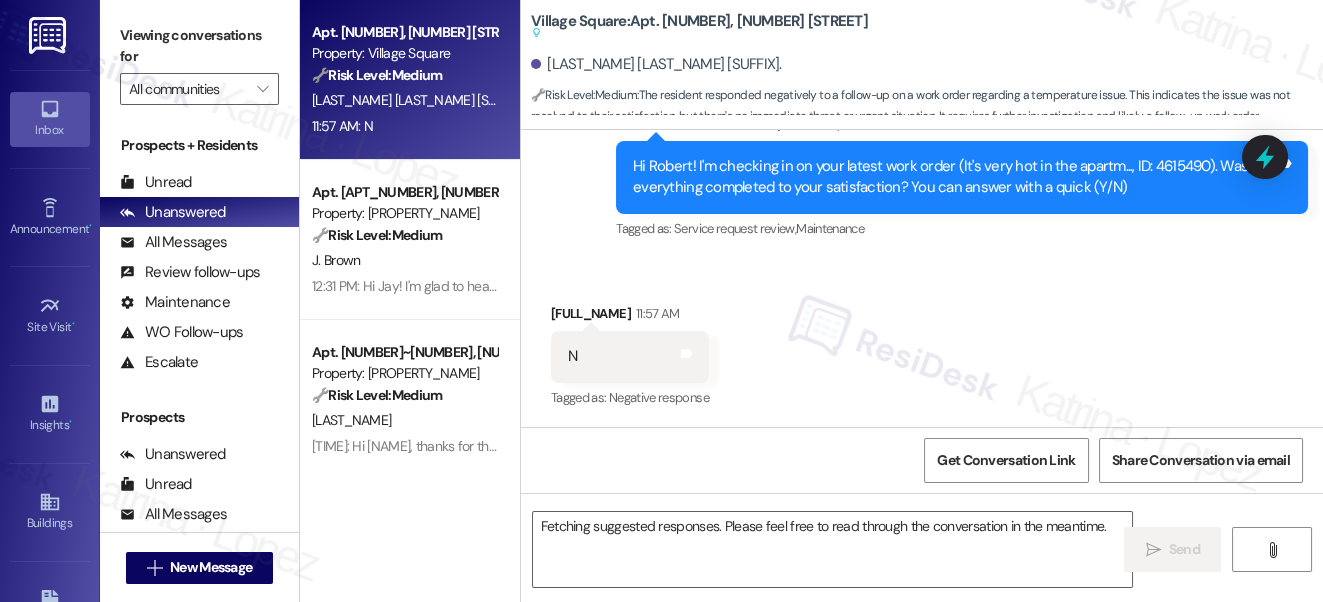 scroll, scrollTop: 11725, scrollLeft: 0, axis: vertical 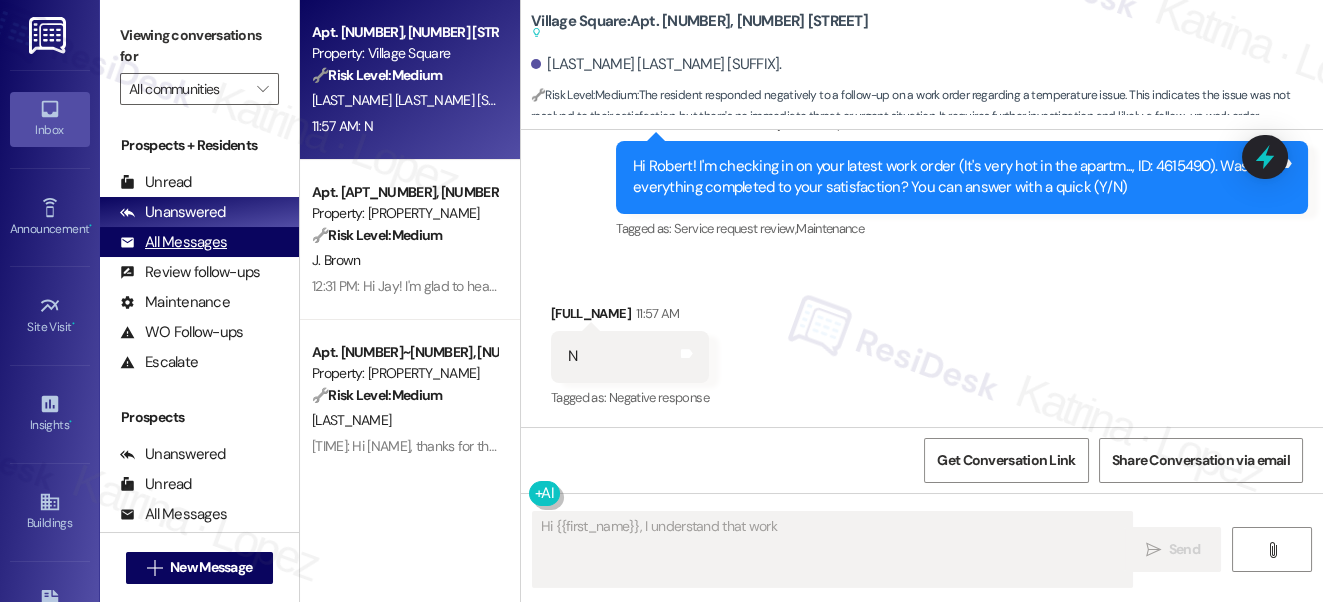 click on "All Messages (undefined)" at bounding box center (199, 242) 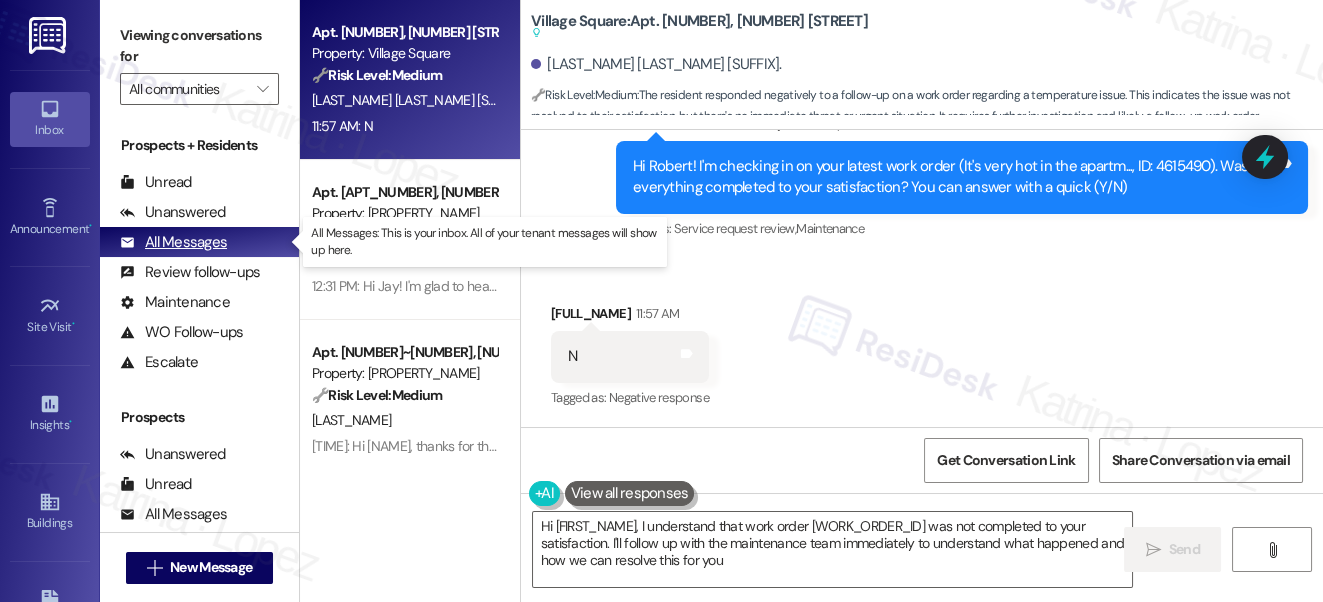 type on "Hi {{first_name}}, I understand that work order 4615490 was not completed to your satisfaction. I'll follow up with the maintenance team immediately to understand what happened and how we can resolve this for you." 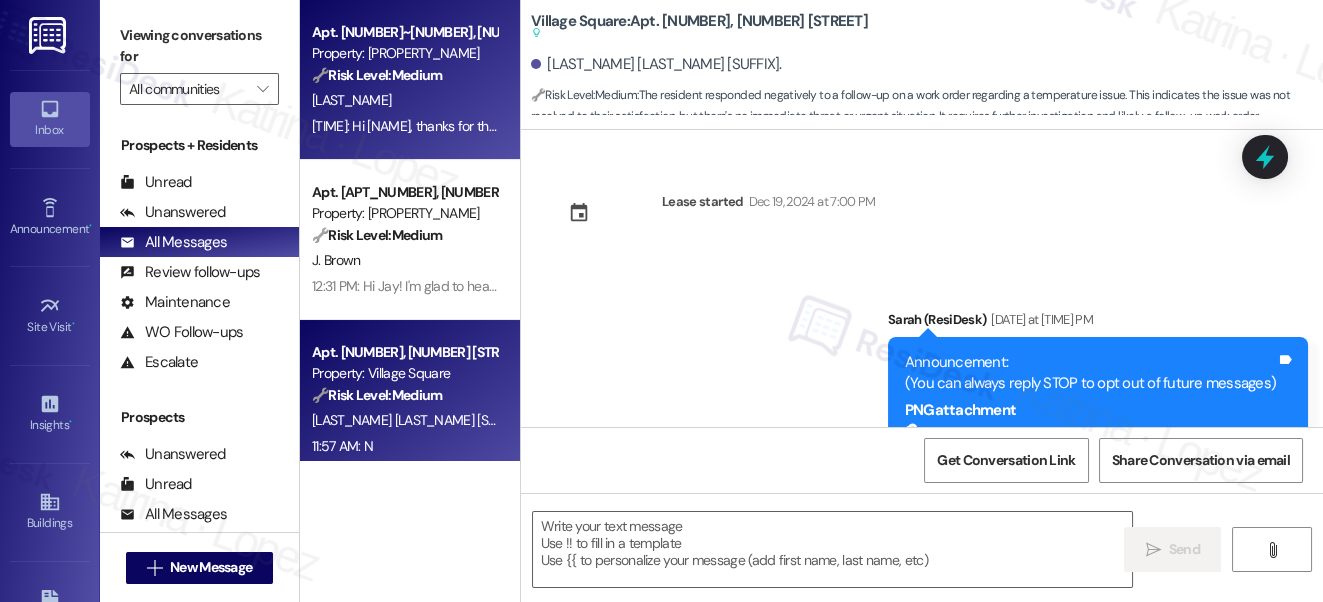 scroll, scrollTop: 11725, scrollLeft: 0, axis: vertical 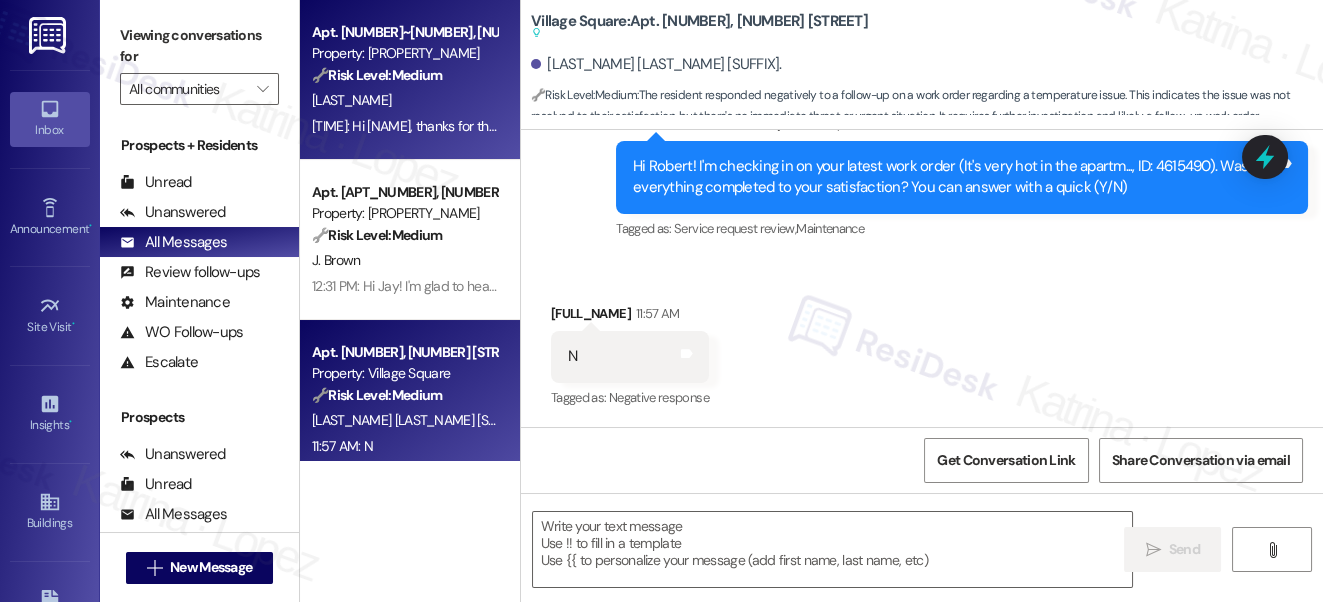 type on "Fetching suggested responses. Please feel free to read through the conversation in the meantime." 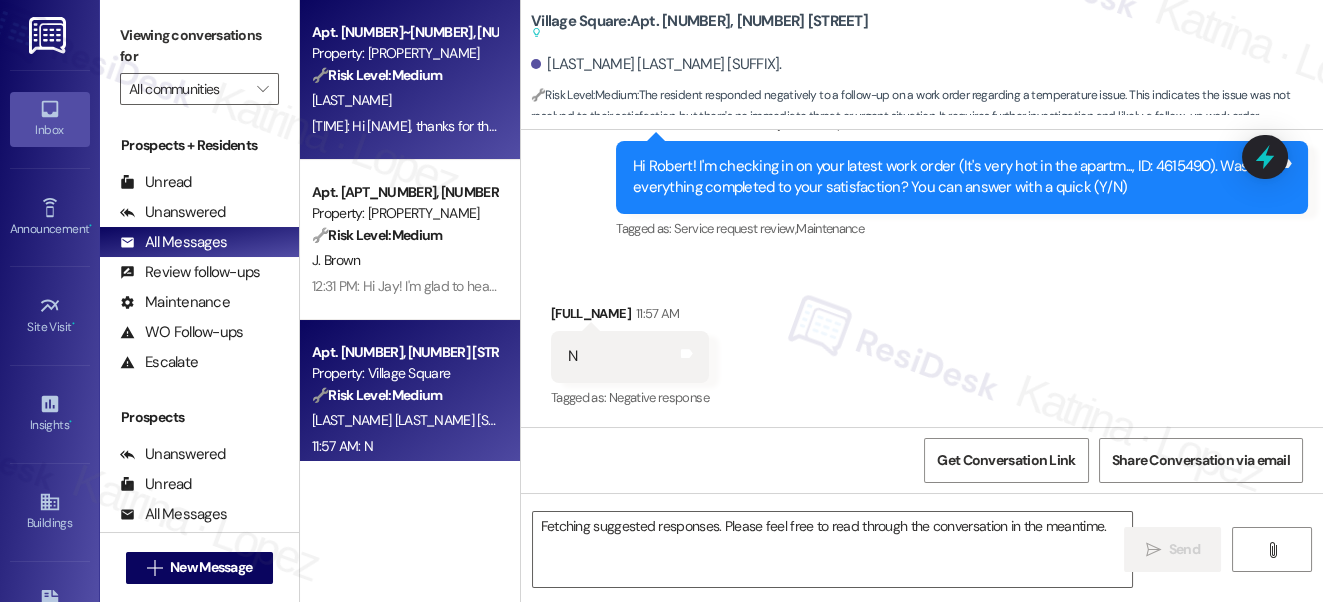 click on "[TIME]: Hi [FIRST_NAME], thanks for the response. Could you let me know what happened or what part of the work order wasn’t addressed to your satisfaction? [TIME]: Hi [FIRST_NAME], thanks for the response. Could you let me know what happened or what part of the work order wasn’t addressed to your satisfaction?" at bounding box center [753, 126] 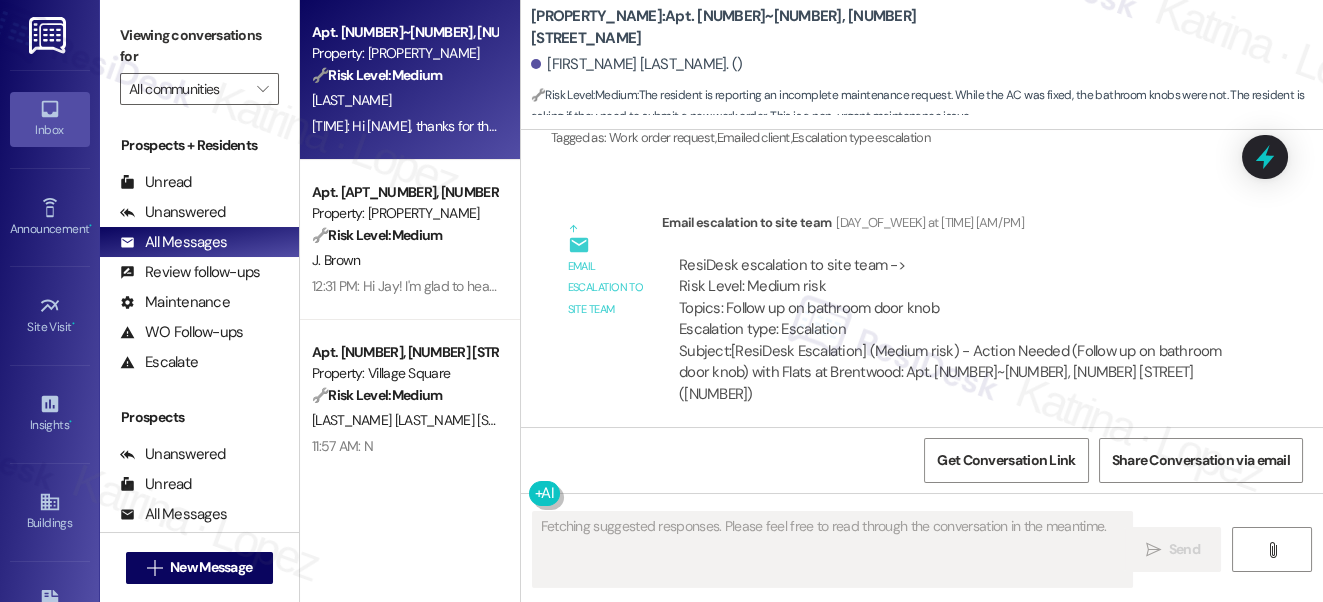 scroll, scrollTop: 2837, scrollLeft: 0, axis: vertical 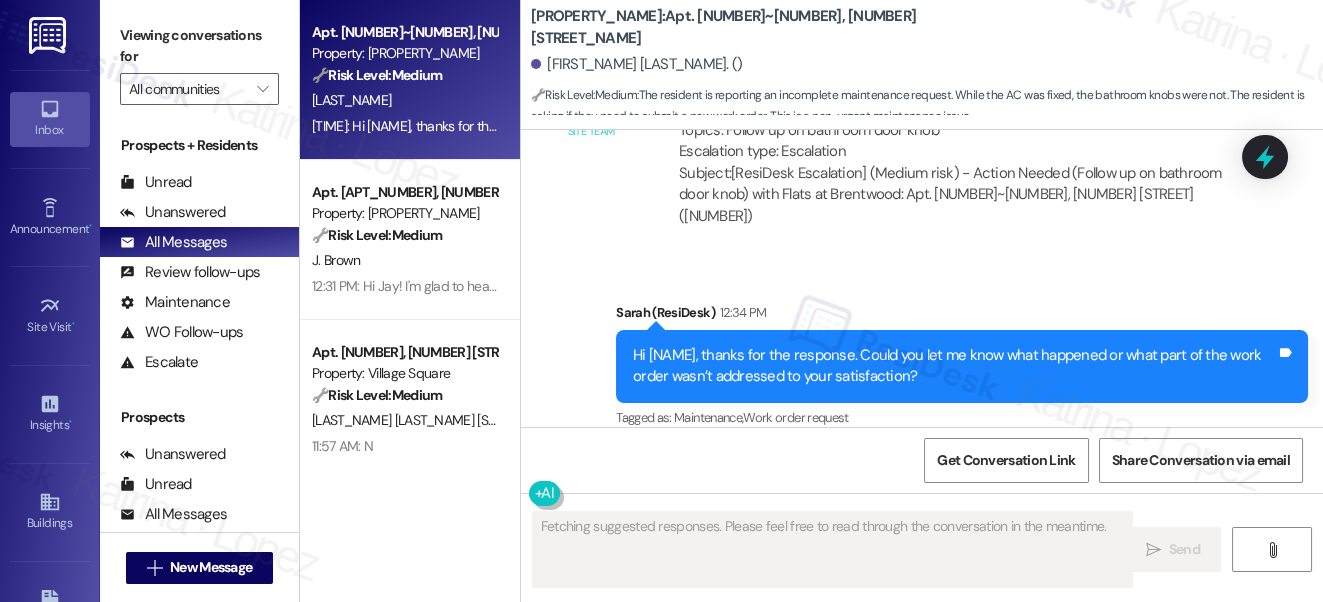 click on "Hi [NAME], thanks for the response. Could you let me know what happened or what part of the work order wasn’t addressed to your satisfaction?" at bounding box center [954, 366] 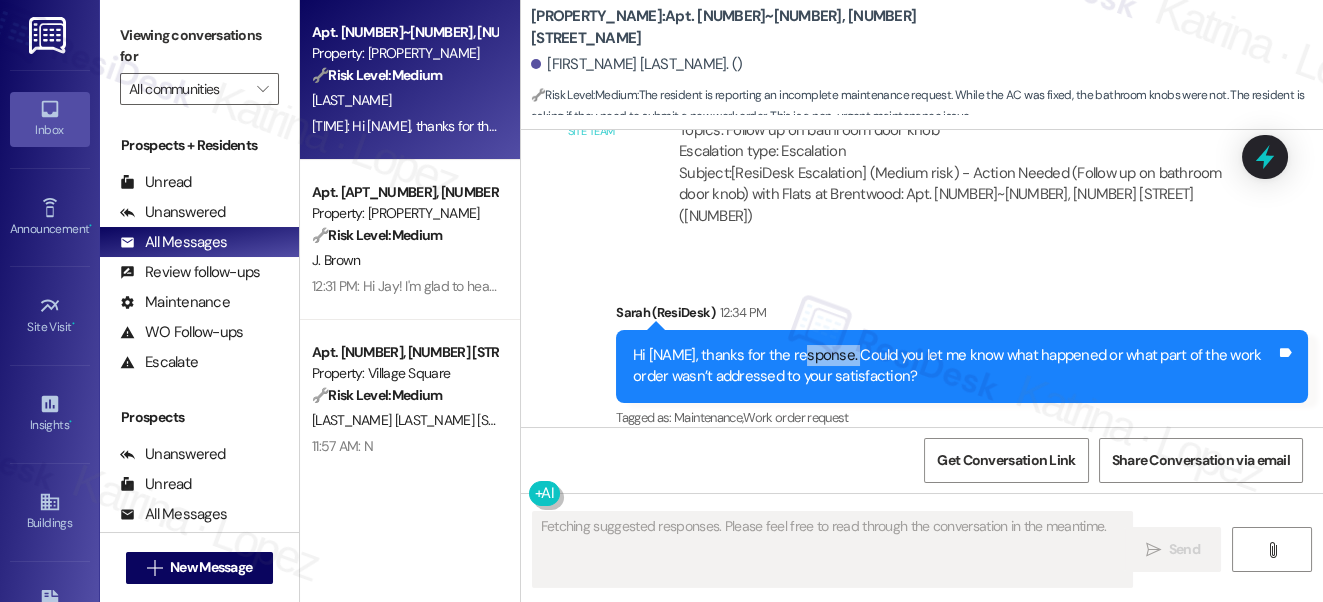 click on "Hi [NAME], thanks for the response. Could you let me know what happened or what part of the work order wasn’t addressed to your satisfaction?" at bounding box center [954, 366] 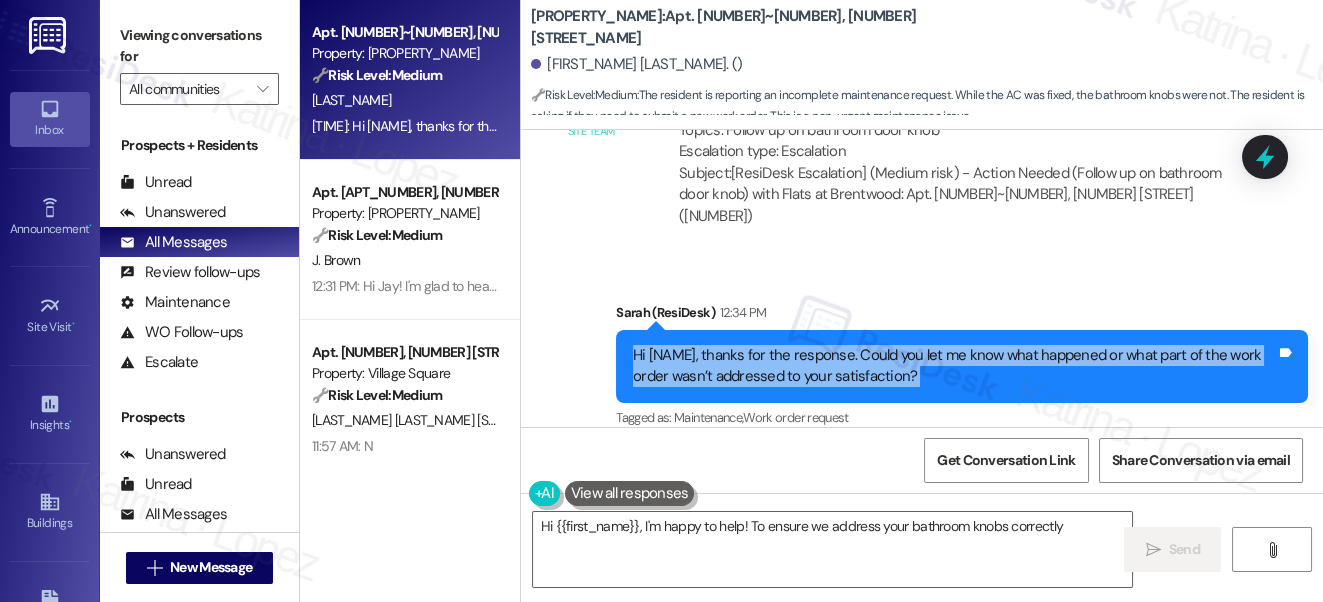 click on "Hi [NAME], thanks for the response. Could you let me know what happened or what part of the work order wasn’t addressed to your satisfaction?" at bounding box center [954, 366] 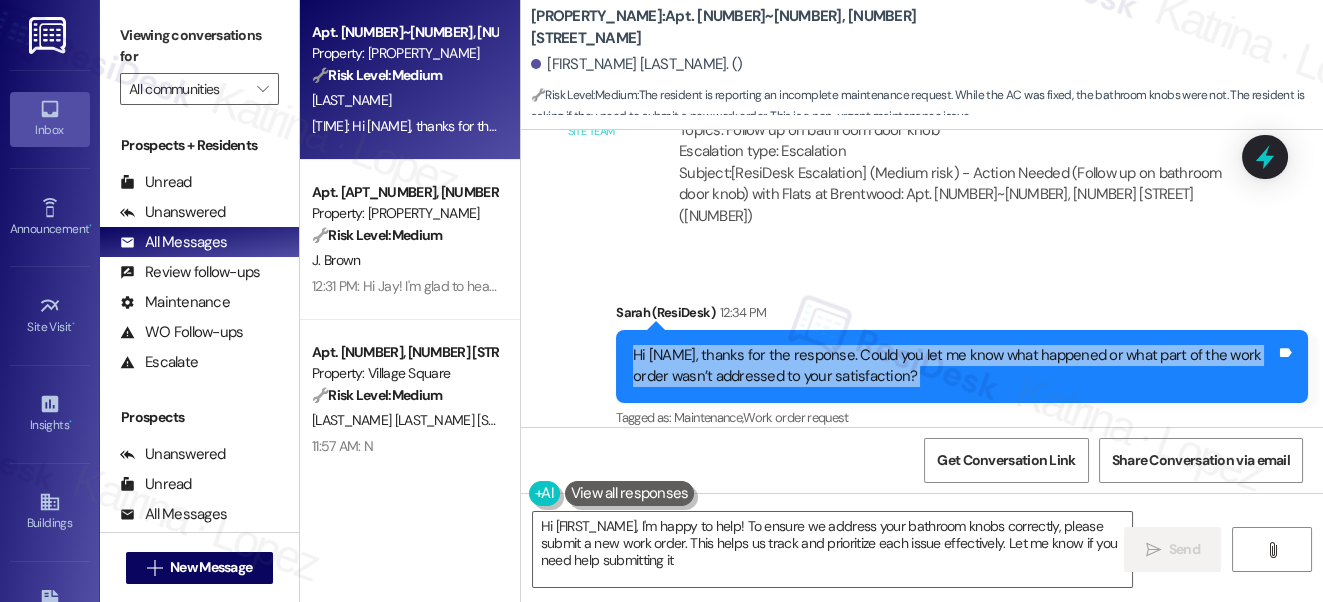 type on "Hi {{first_name}}, I'm happy to help! To ensure we address your bathroom knobs correctly, please submit a new work order. This helps us track and prioritize each issue effectively. Let me know if you need help submitting it!" 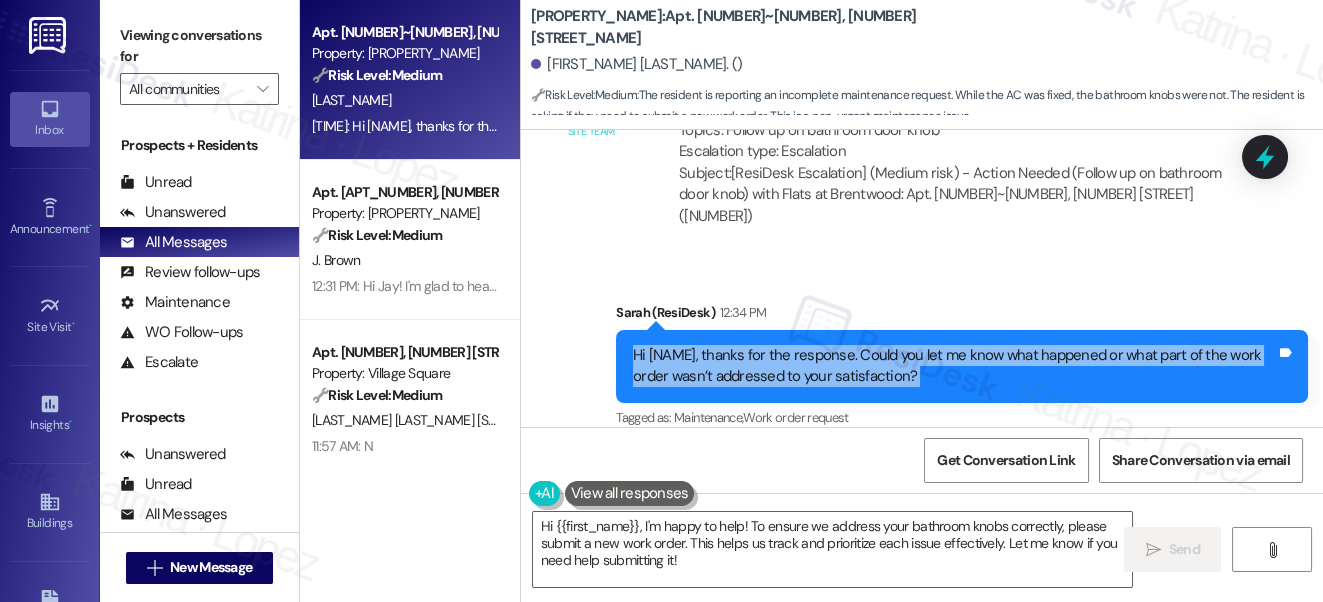 copy on "Hi [FIRST_NAME], thanks for the response. Could you let me know what happened or what part of the work order wasn’t addressed to your satisfaction? Tags and notes" 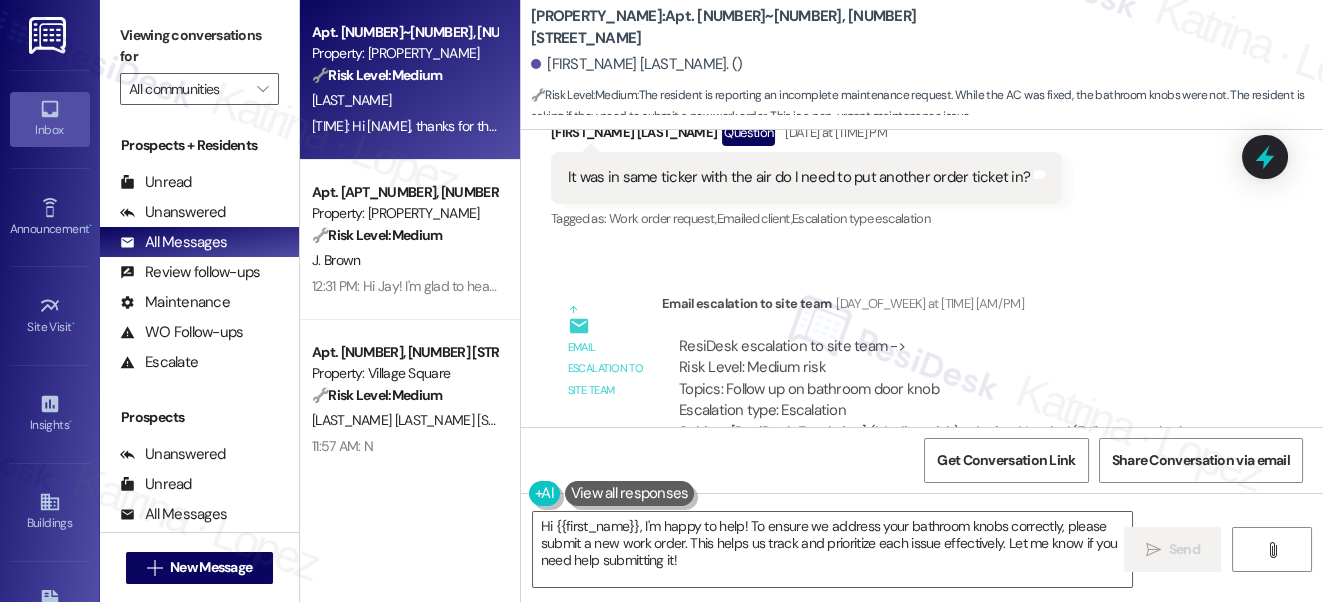 scroll, scrollTop: 2564, scrollLeft: 0, axis: vertical 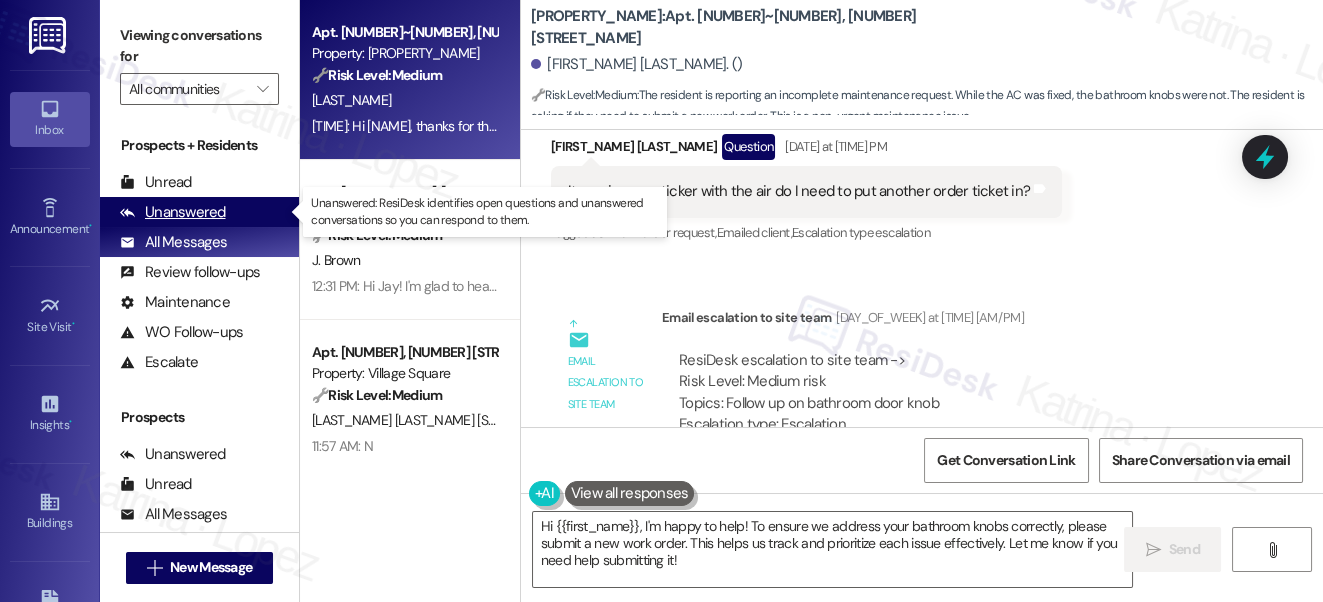 click on "Unanswered" at bounding box center [173, 212] 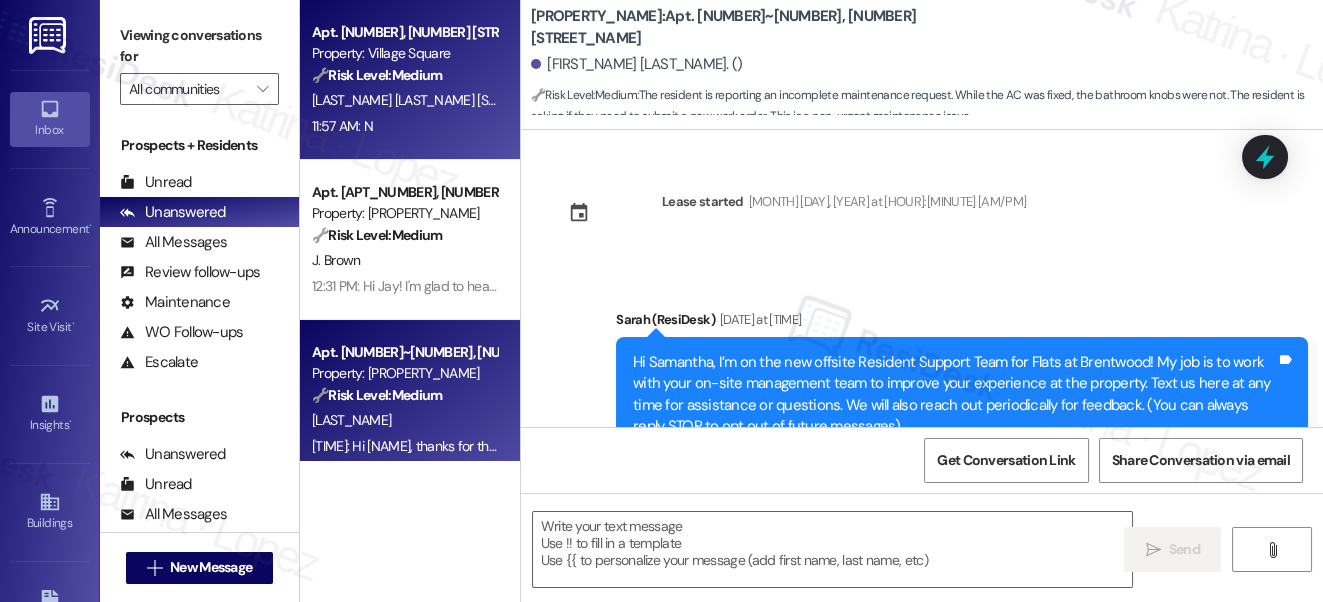 click on "[TIME]: N [TIME]: N" at bounding box center [404, 126] 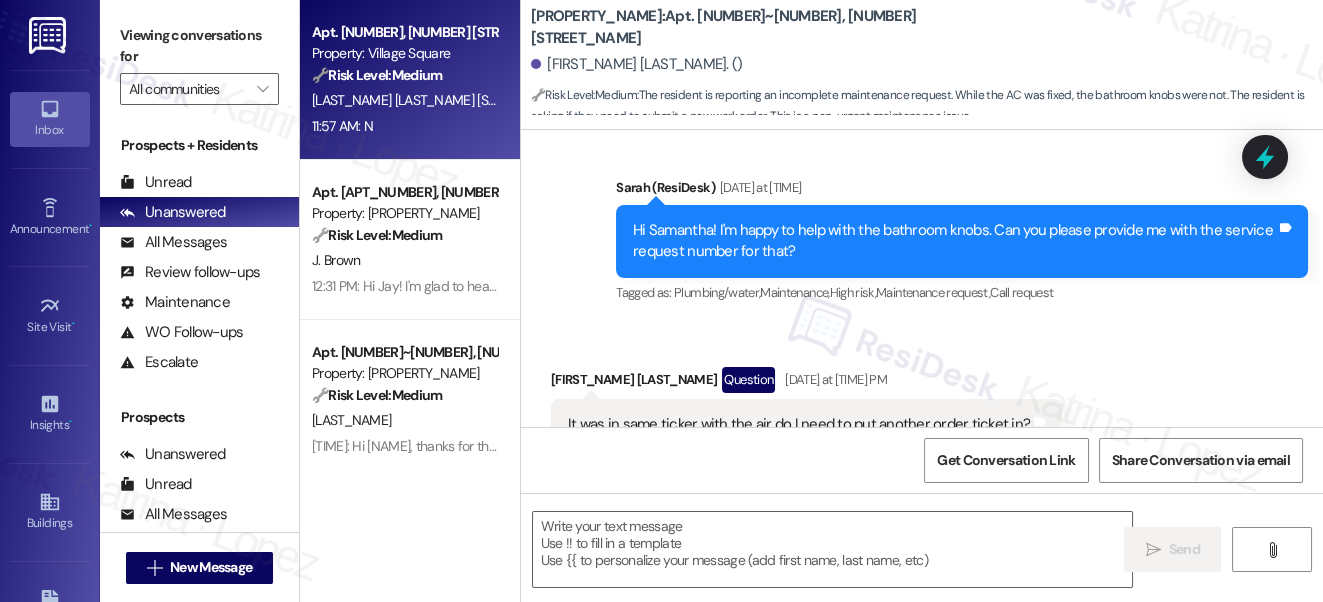 scroll, scrollTop: 0, scrollLeft: 0, axis: both 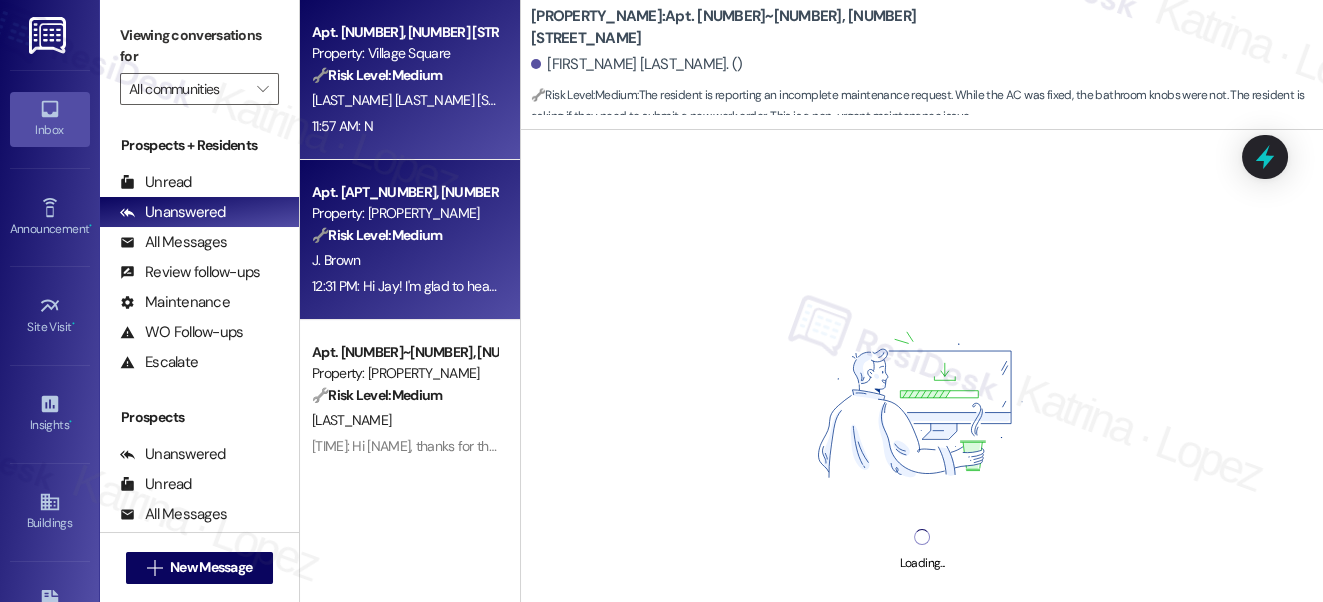 click on "J. Brown" at bounding box center (404, 260) 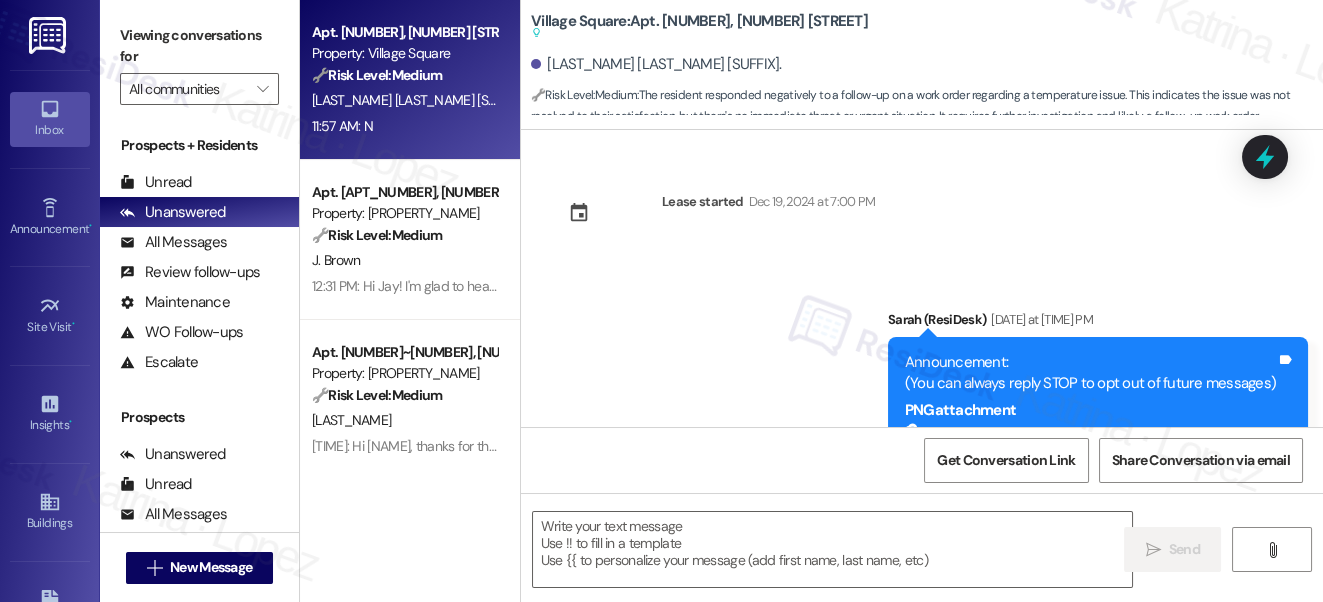 scroll, scrollTop: 11725, scrollLeft: 0, axis: vertical 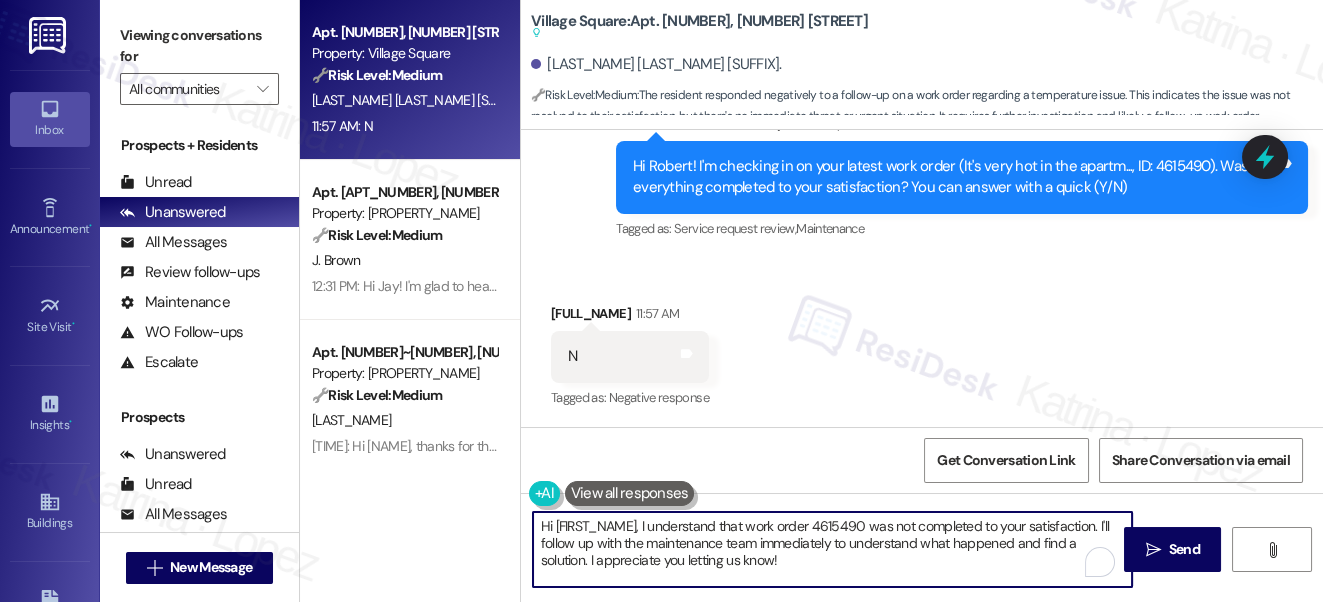 drag, startPoint x: 802, startPoint y: 564, endPoint x: 1099, endPoint y: 516, distance: 300.8538 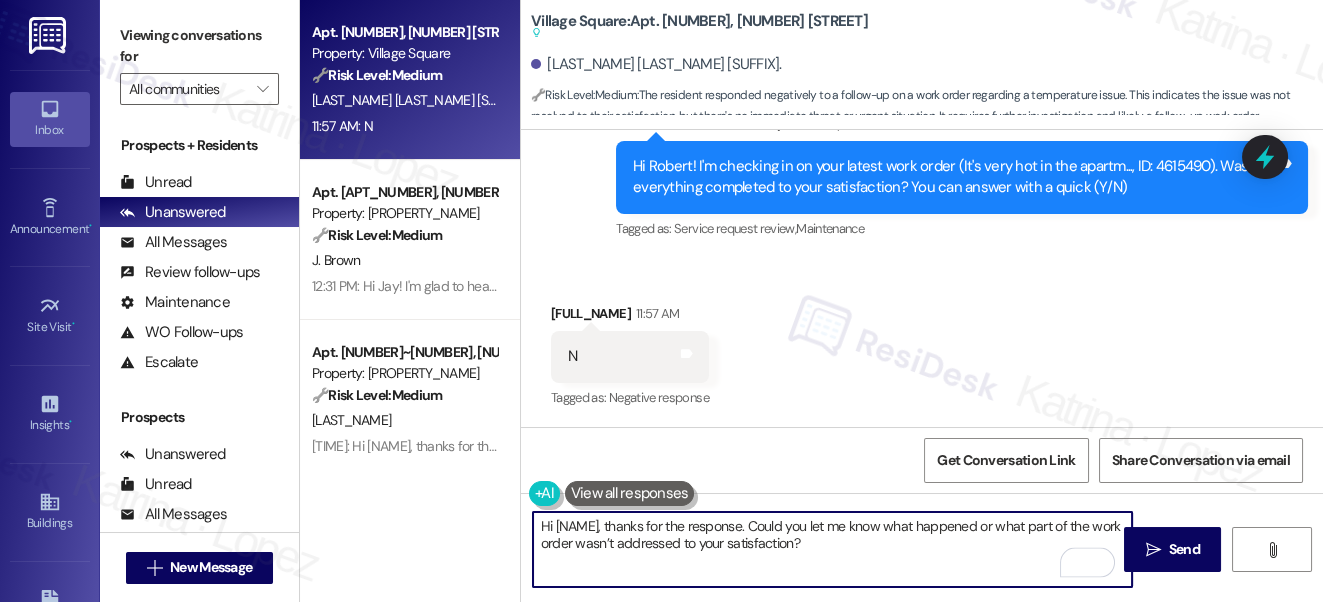 click on "[FIRST] [LAST] [SUFFIX] [TIME] [AM/PM]" at bounding box center [630, 317] 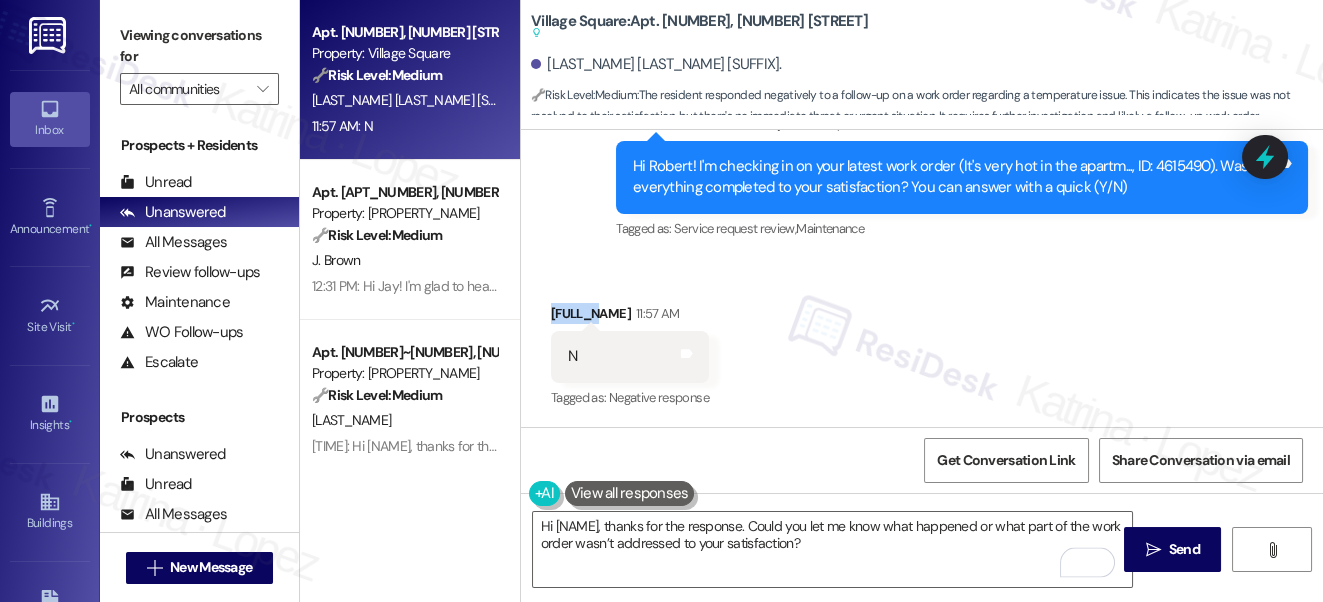 click on "[FIRST] [LAST] [SUFFIX] [TIME] [AM/PM]" at bounding box center (630, 317) 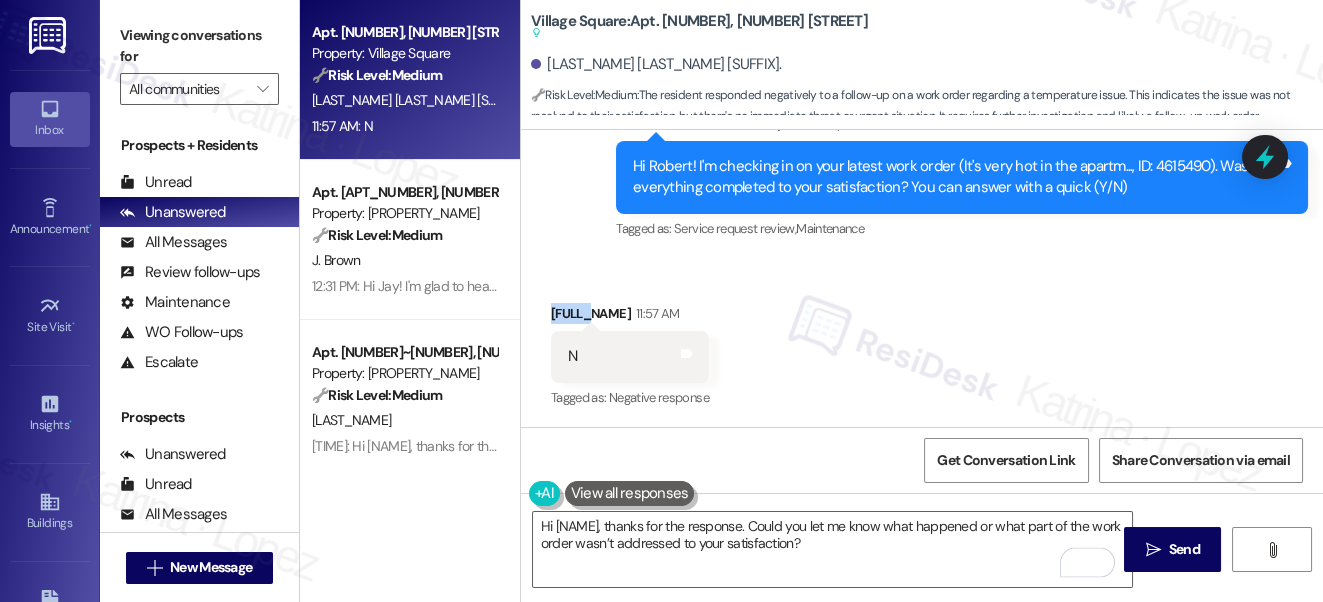 copy on "[NAME]" 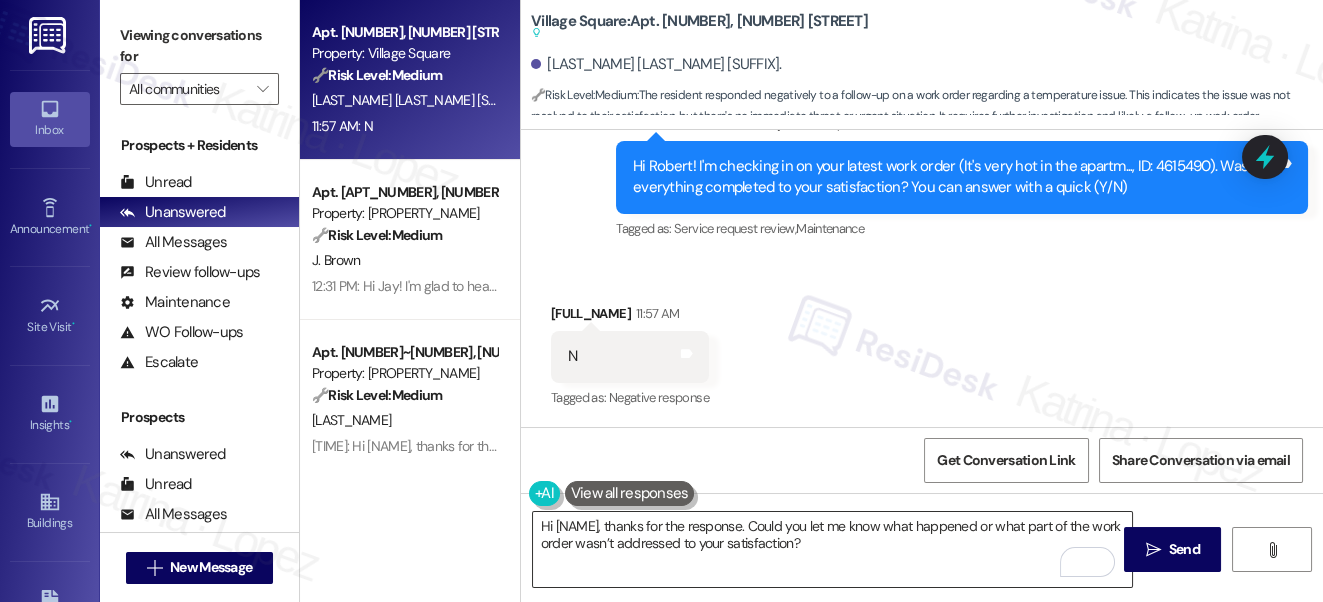 click on "Hi [NAME], thanks for the response. Could you let me know what happened or what part of the work order wasn’t addressed to your satisfaction?" at bounding box center (833, 549) 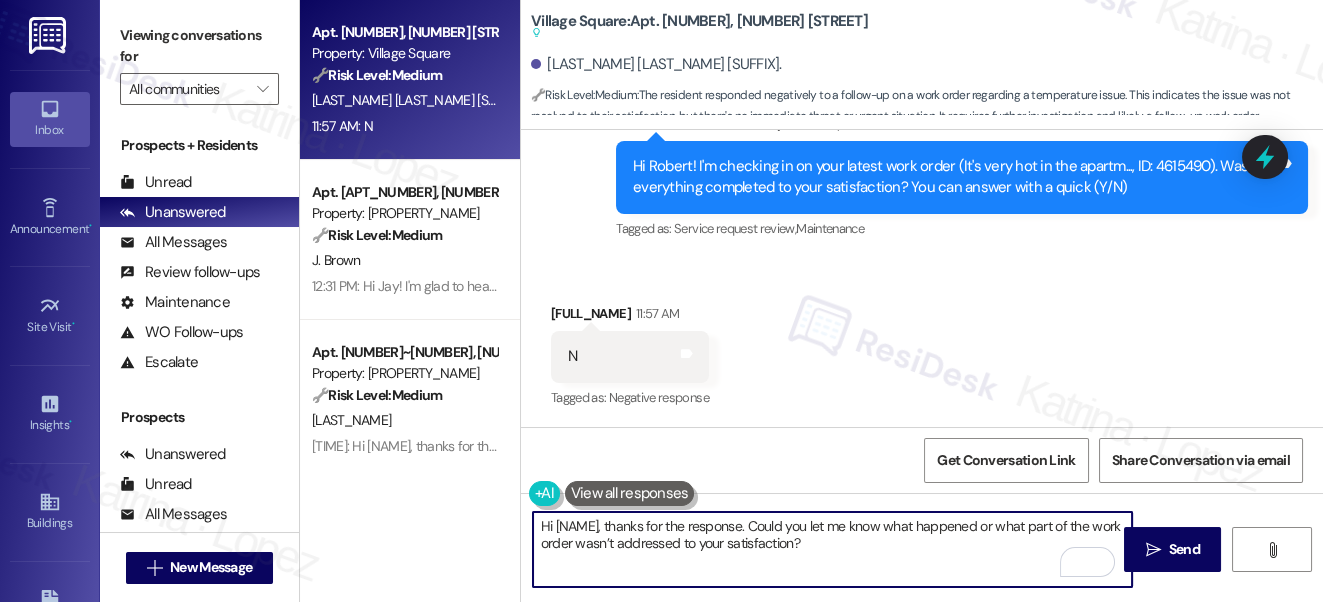 click on "Hi [NAME], thanks for the response. Could you let me know what happened or what part of the work order wasn’t addressed to your satisfaction?" at bounding box center (833, 549) 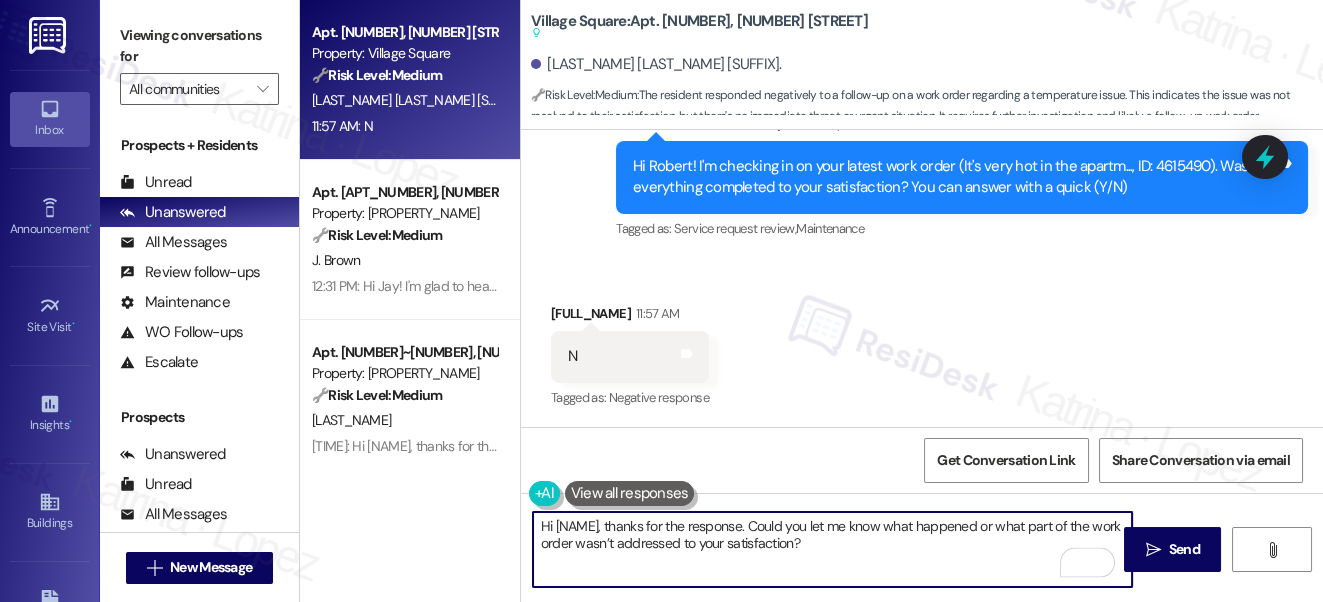 click on "Hi [NAME], thanks for the response. Could you let me know what happened or what part of the work order wasn’t addressed to your satisfaction?" at bounding box center (833, 549) 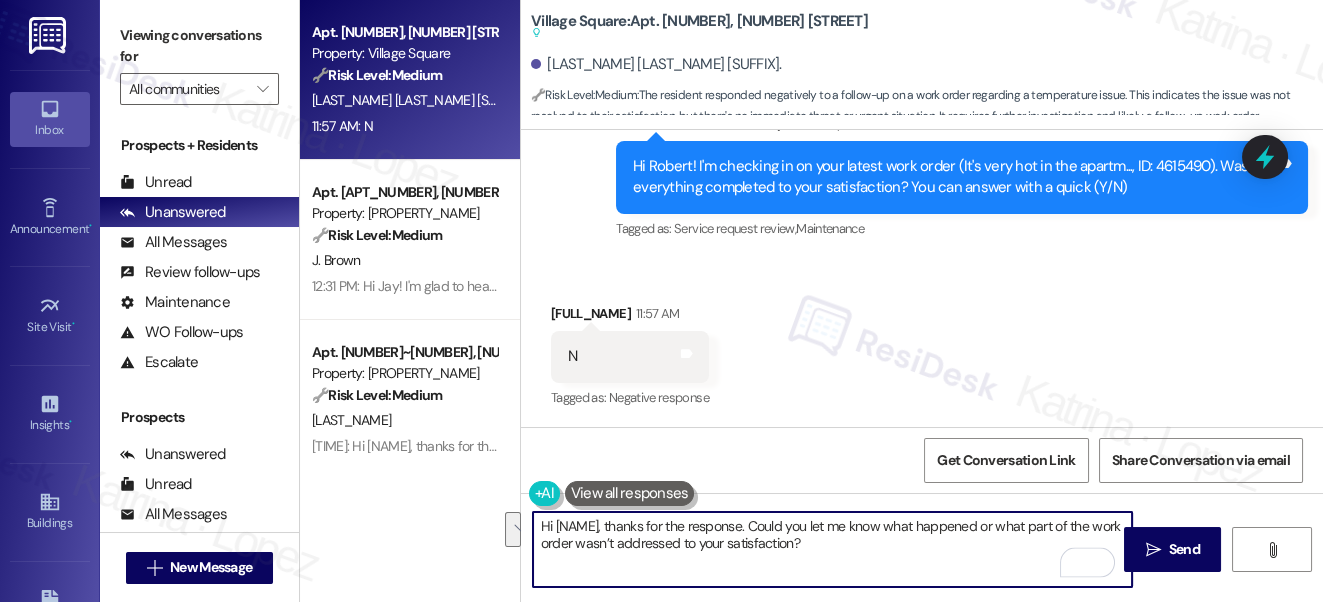 type on "Hi [NAME], thanks for the response. Could you let me know what happened or what part of the work order wasn’t addressed to your satisfaction?" 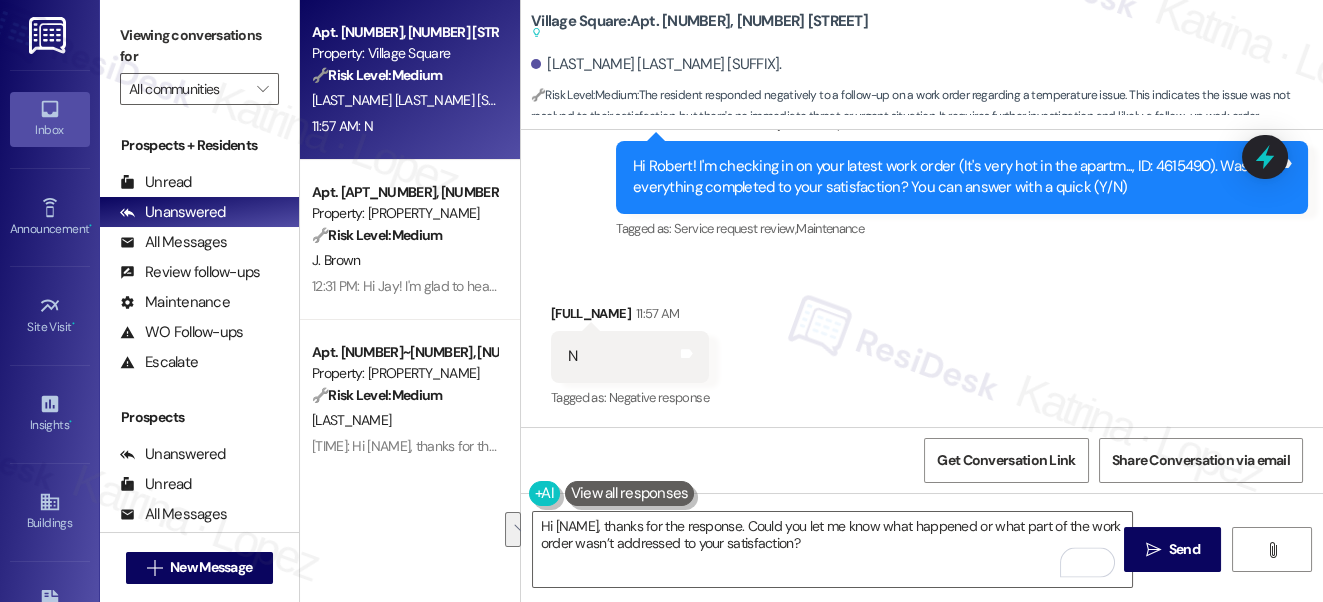 click on "Received via SMS [FIRST] [LAST] [SUFFIX] [TIME] [AM/PM] N Tags and notes Tagged as: Negative response Click to highlight conversations about Negative response" at bounding box center [922, 342] 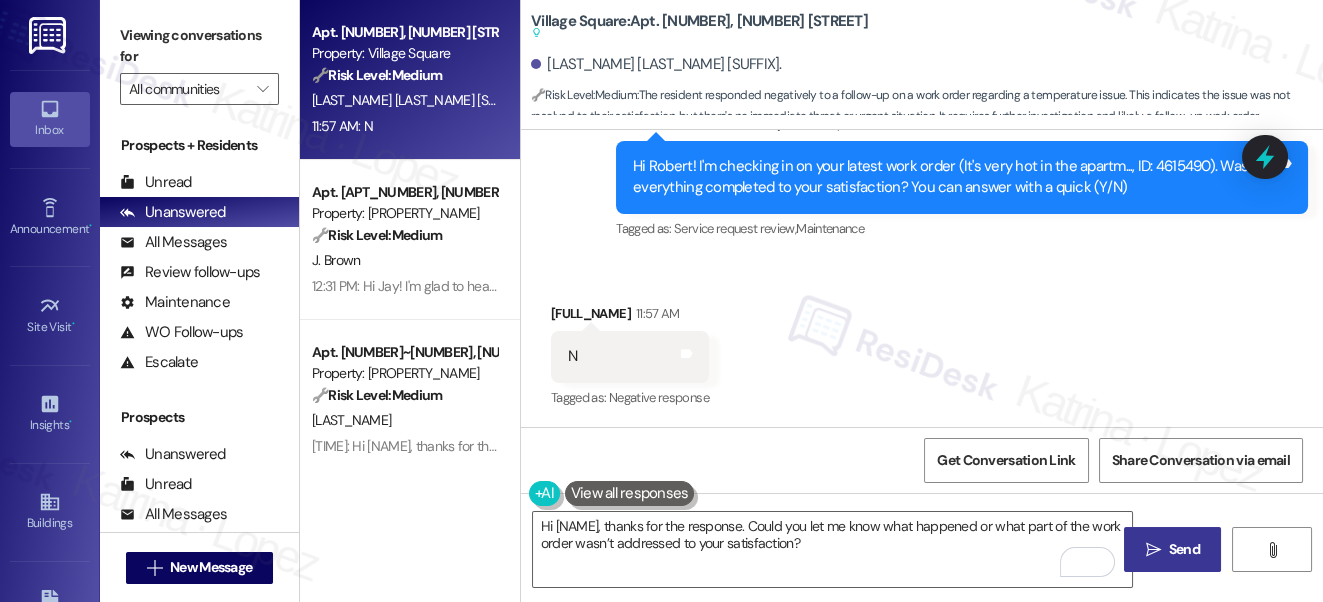 click on " Send" at bounding box center (1172, 549) 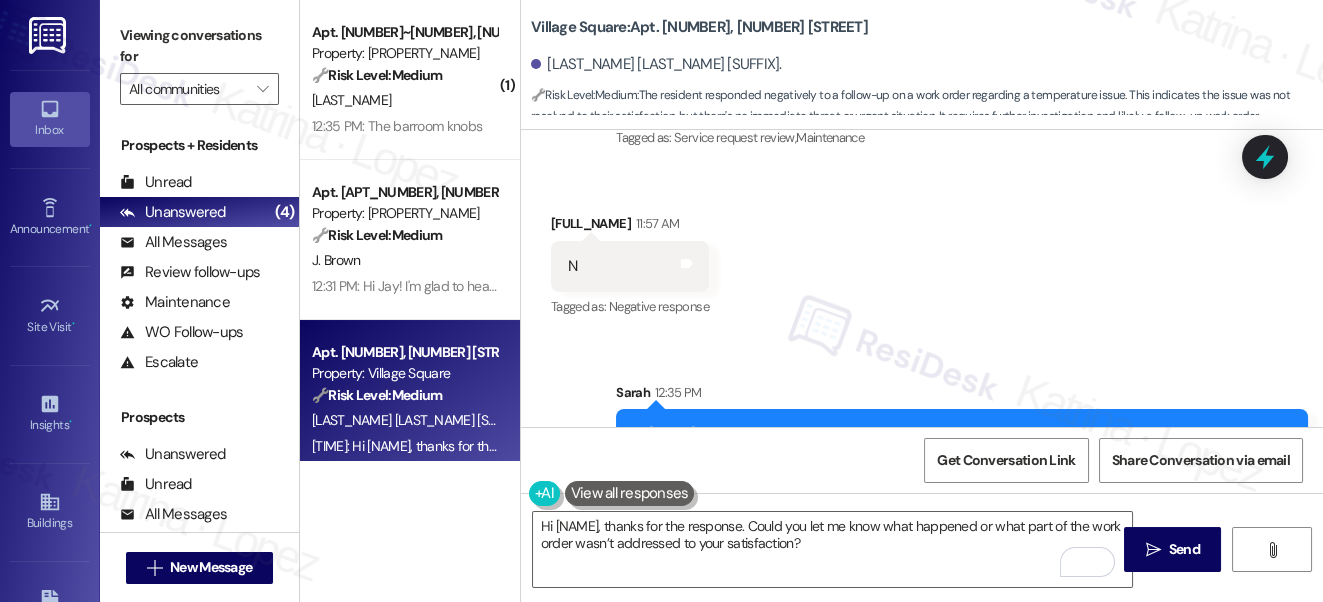 scroll, scrollTop: 11827, scrollLeft: 0, axis: vertical 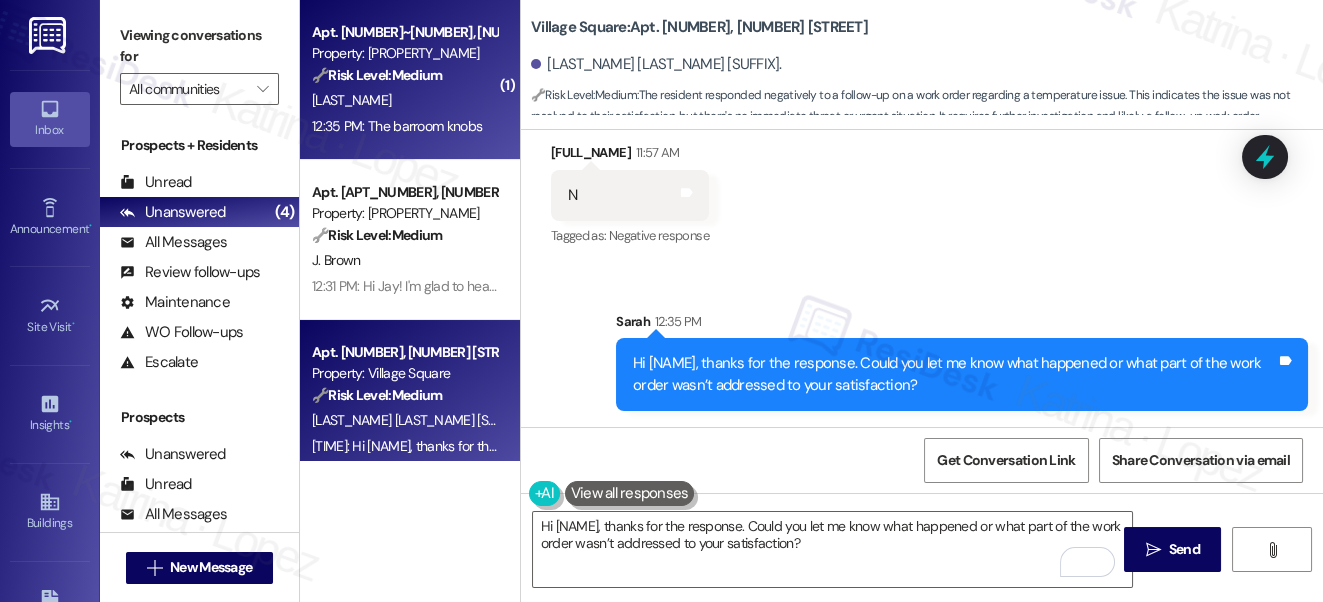 click on "[LAST_NAME]" at bounding box center [404, 100] 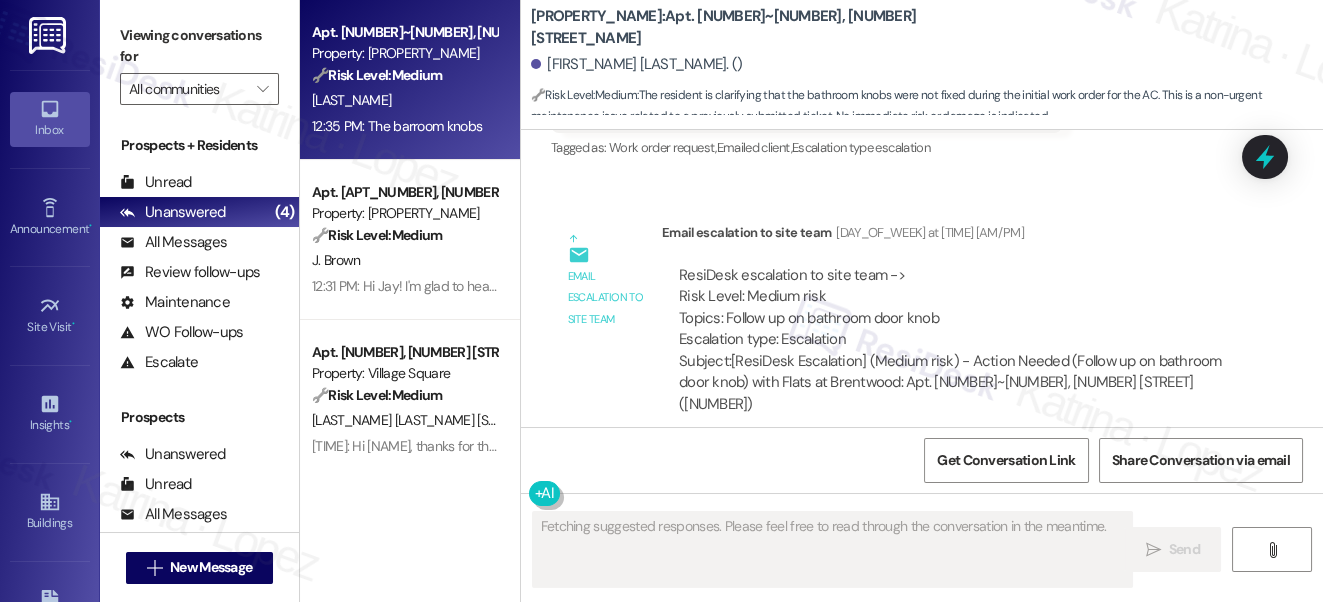 scroll, scrollTop: 2641, scrollLeft: 0, axis: vertical 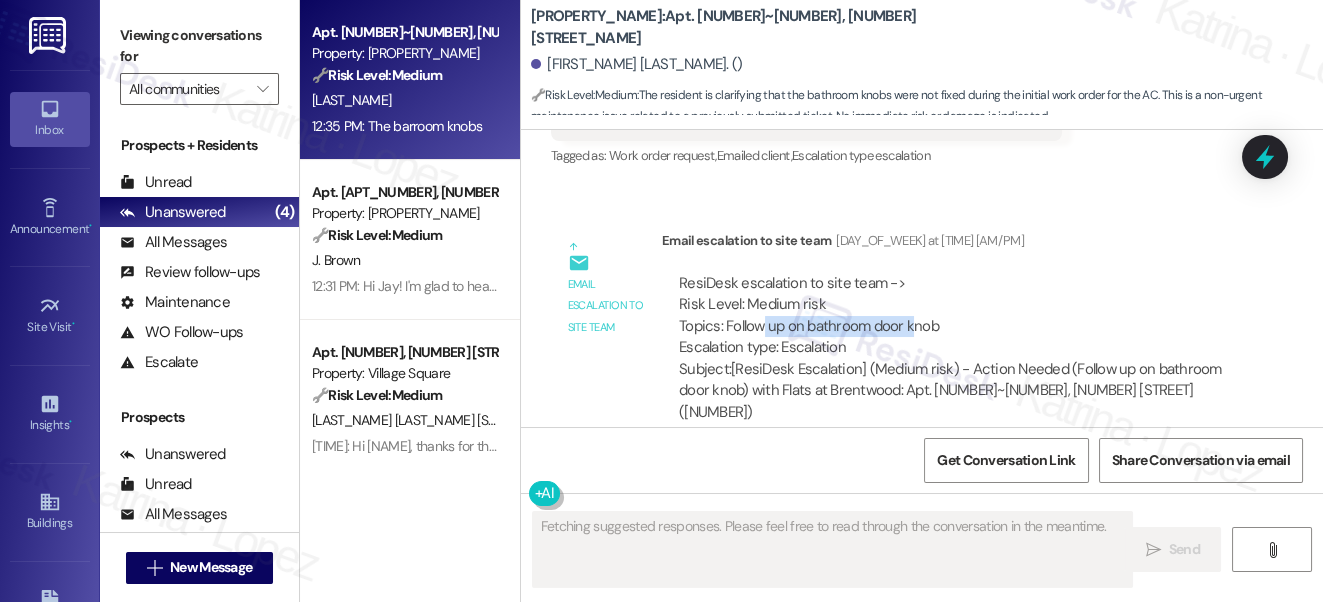 drag, startPoint x: 765, startPoint y: 328, endPoint x: 909, endPoint y: 329, distance: 144.00348 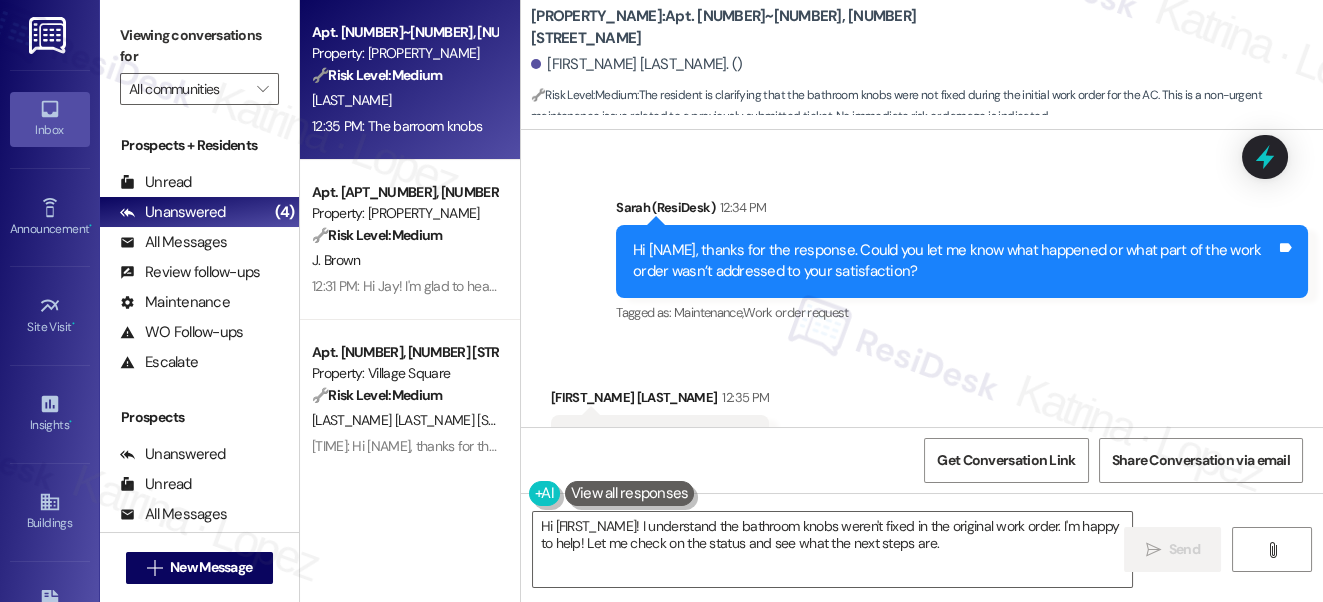 scroll, scrollTop: 3005, scrollLeft: 0, axis: vertical 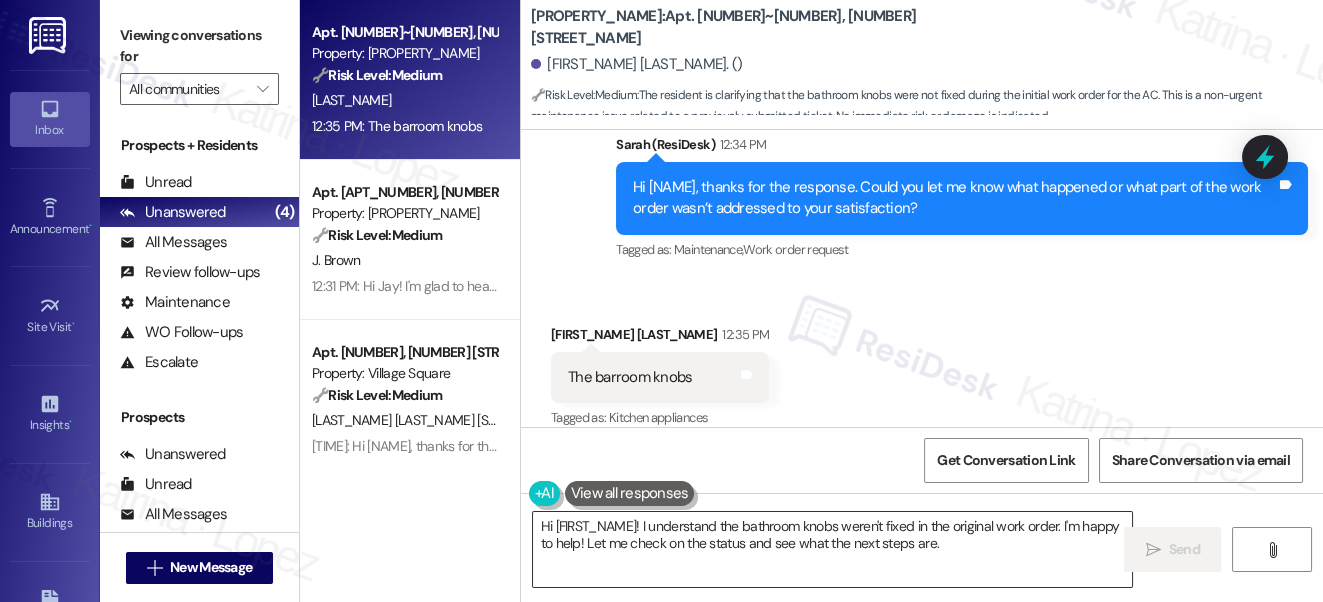 click on "Hi [FIRST_NAME]! I understand the bathroom knobs weren't fixed in the original work order. I'm happy to help! Let me check on the status and see what the next steps are." at bounding box center (833, 549) 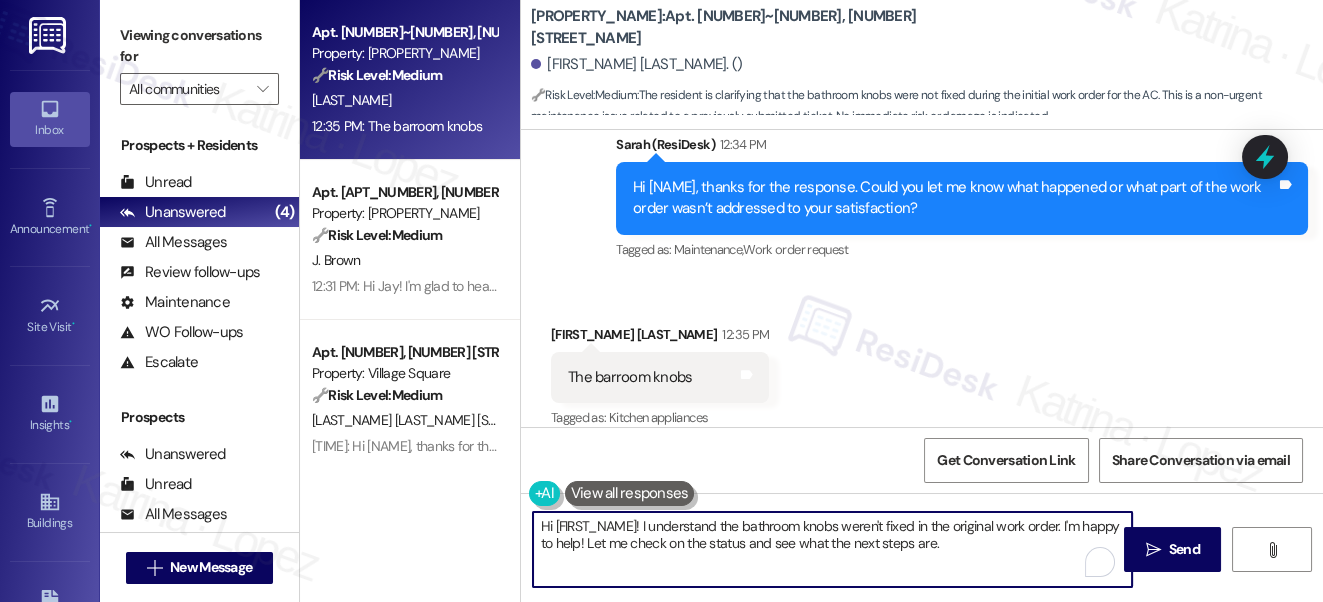 click on "Hi [FIRST_NAME]! I understand the bathroom knobs weren't fixed in the original work order. I'm happy to help! Let me check on the status and see what the next steps are." at bounding box center [833, 549] 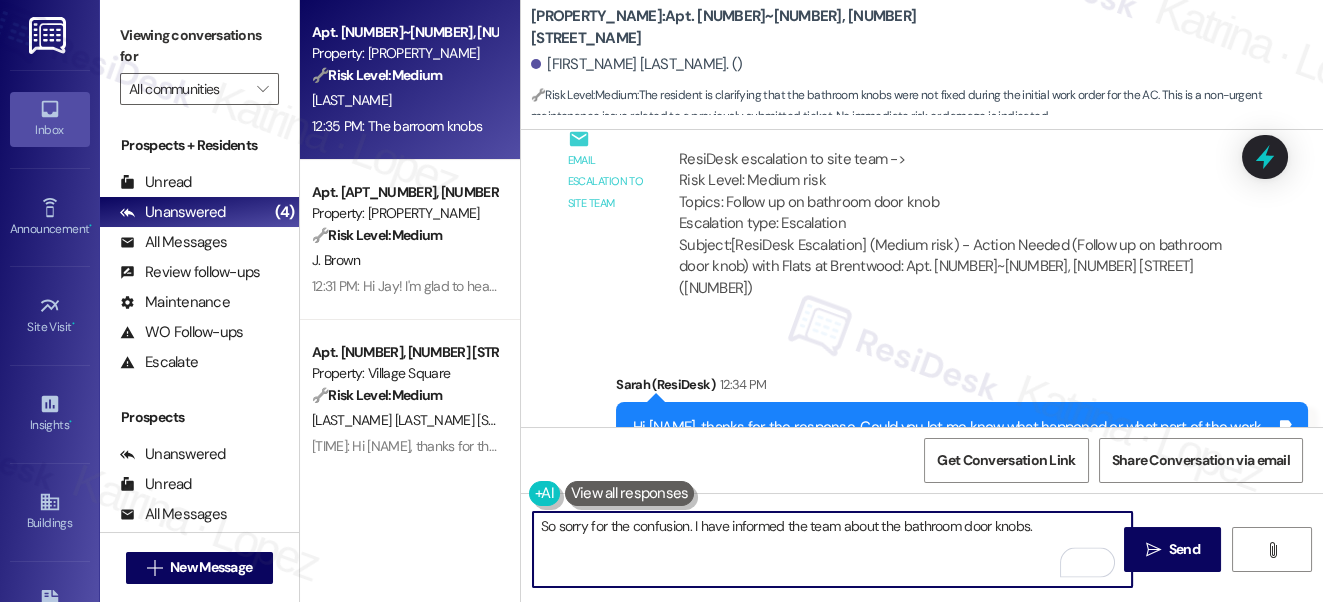 scroll, scrollTop: 3005, scrollLeft: 0, axis: vertical 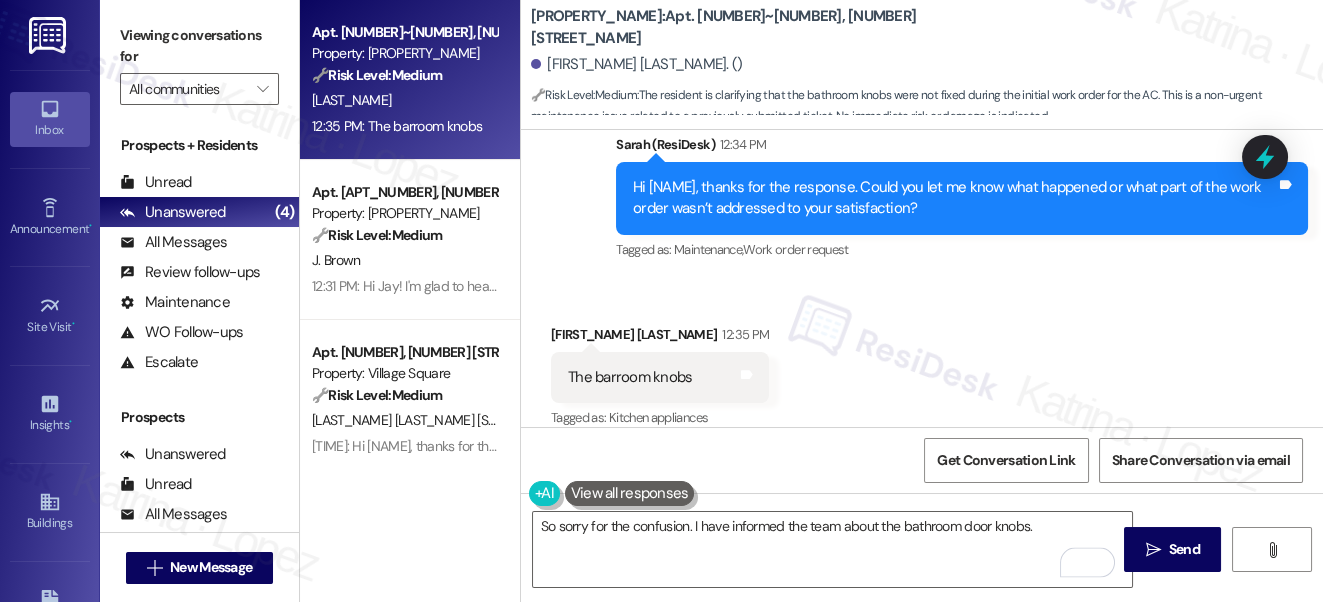 click on "Received via SMS [FIRST] [LAST]* [TIME] [AM/PM] The barroom knobs  Tags and notes Tagged as:   Kitchen appliances Click to highlight conversations about Kitchen appliances" at bounding box center [922, 363] 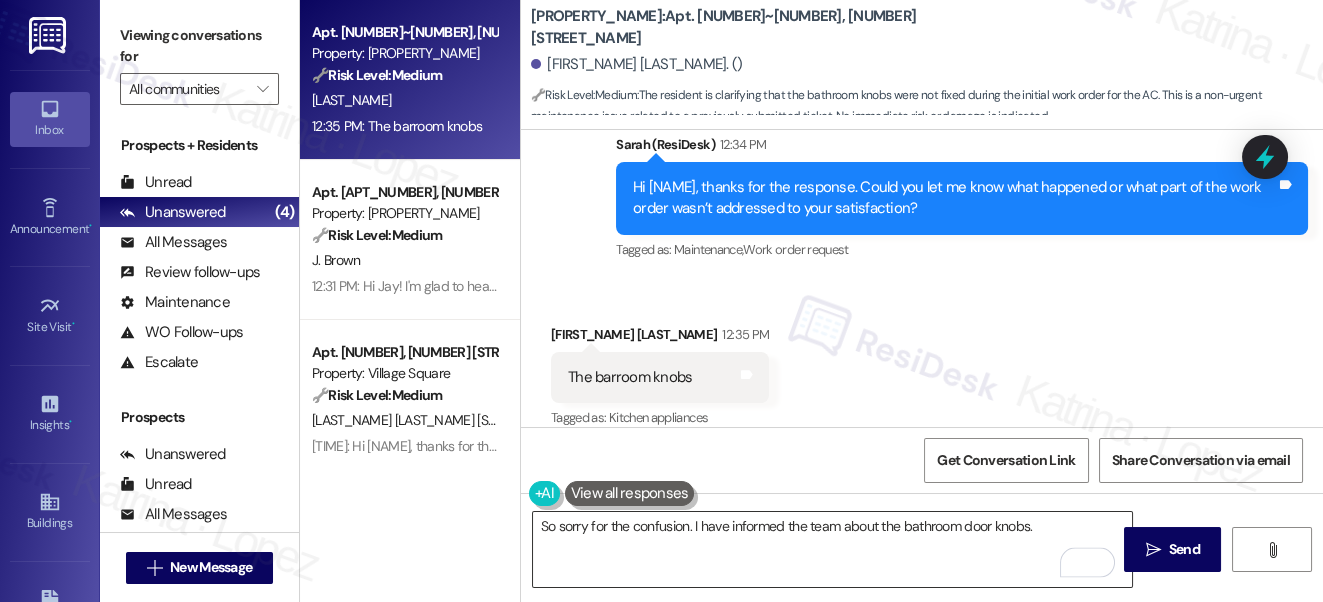 click on "So sorry for the confusion. I have informed the team about the bathroom door knobs." at bounding box center (833, 549) 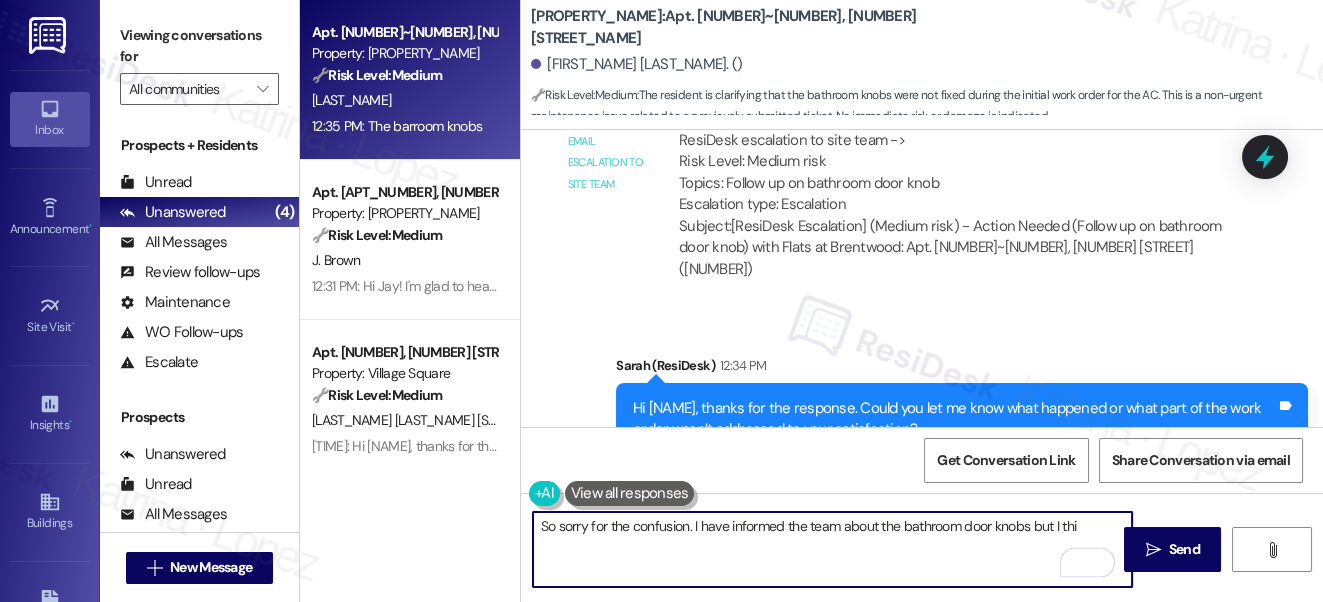 scroll, scrollTop: 3005, scrollLeft: 0, axis: vertical 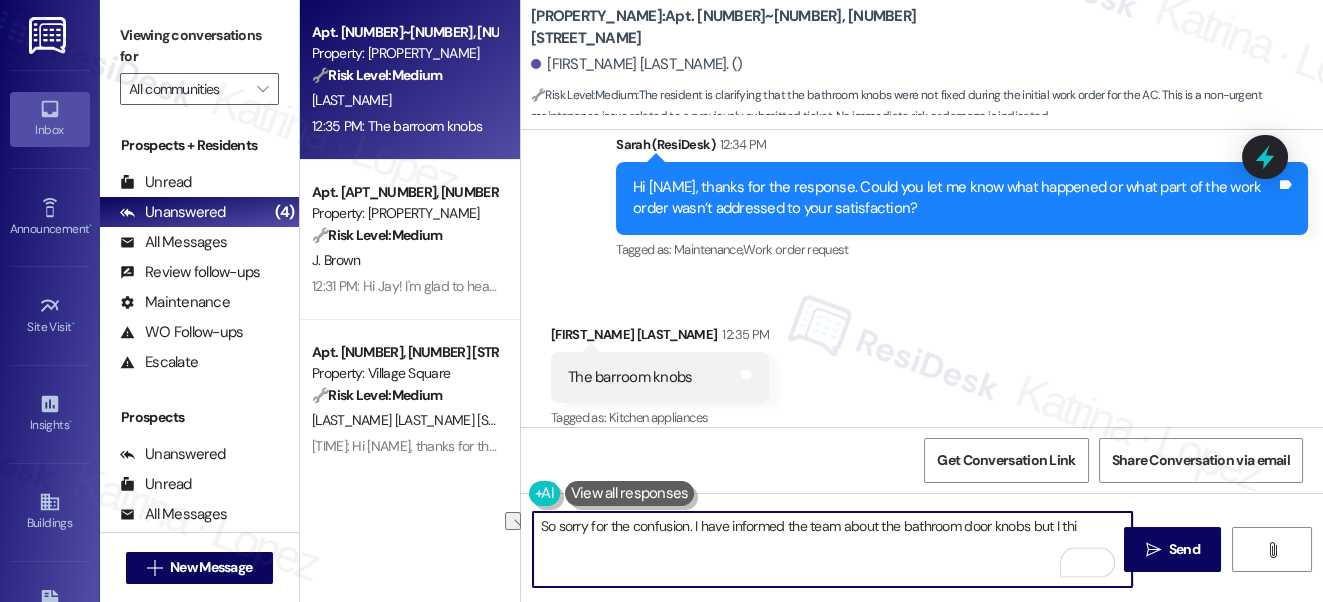 drag, startPoint x: 1085, startPoint y: 523, endPoint x: 1031, endPoint y: 524, distance: 54.00926 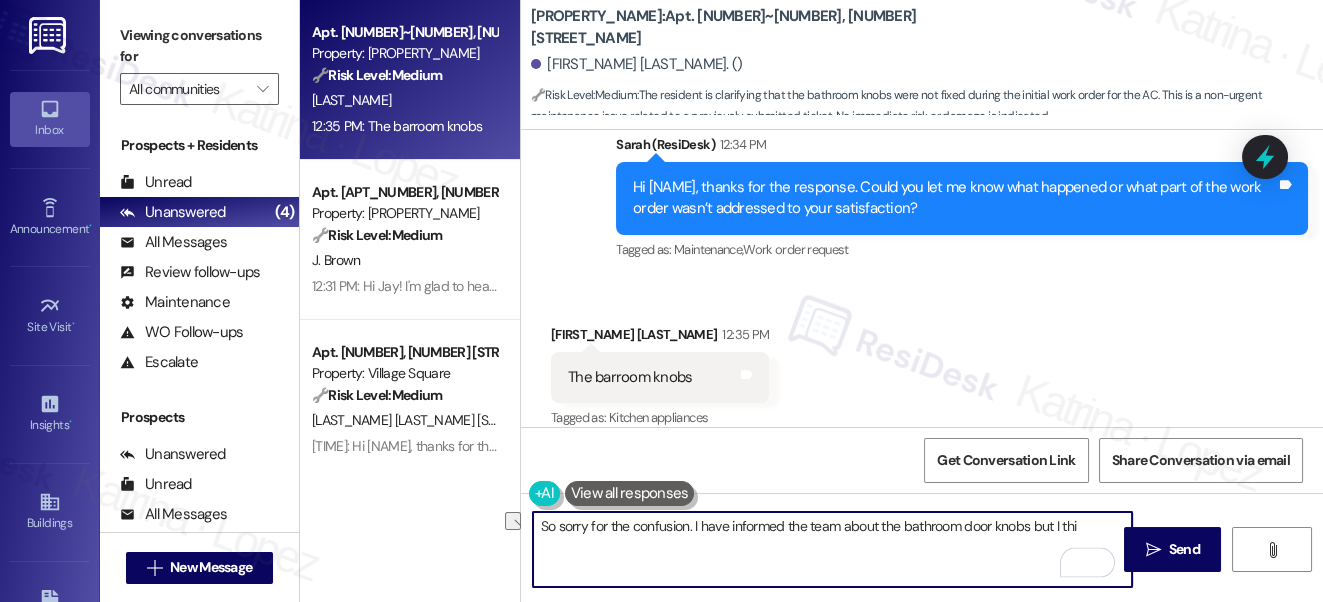 click on "So sorry for the confusion. I have informed the team about the bathroom door knobs but I thi" at bounding box center [833, 549] 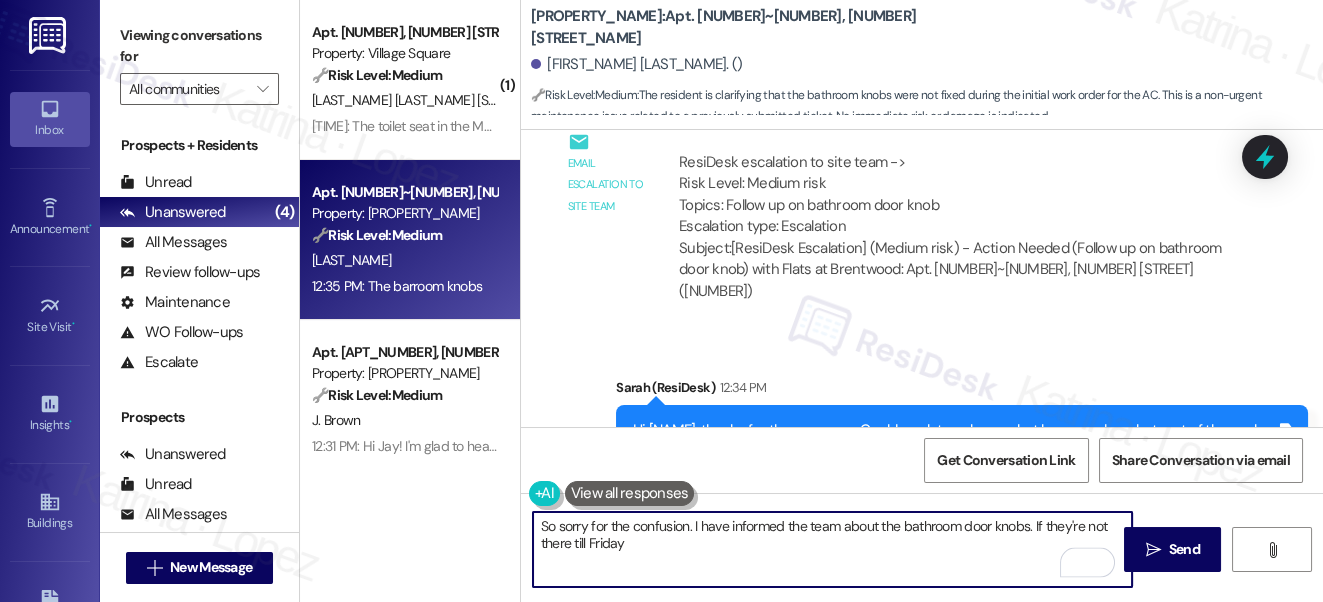 scroll, scrollTop: 2642, scrollLeft: 0, axis: vertical 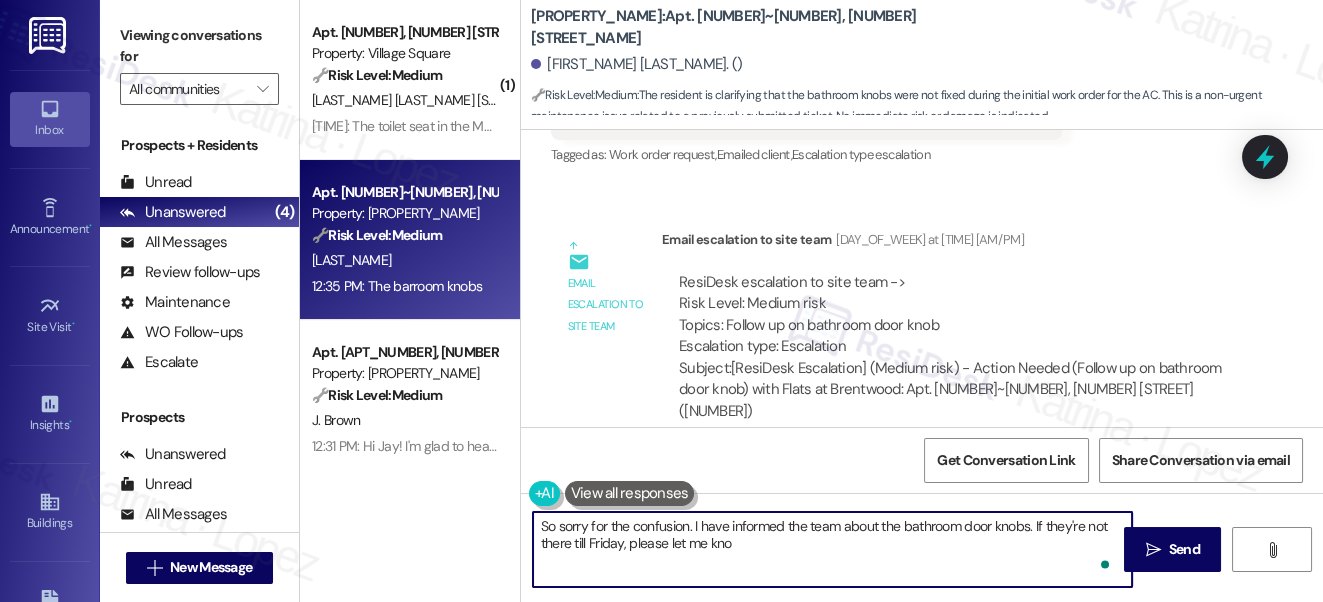 type on "So sorry for the confusion. I have informed the team about the bathroom door knobs. If they're not there till Friday, please let me know" 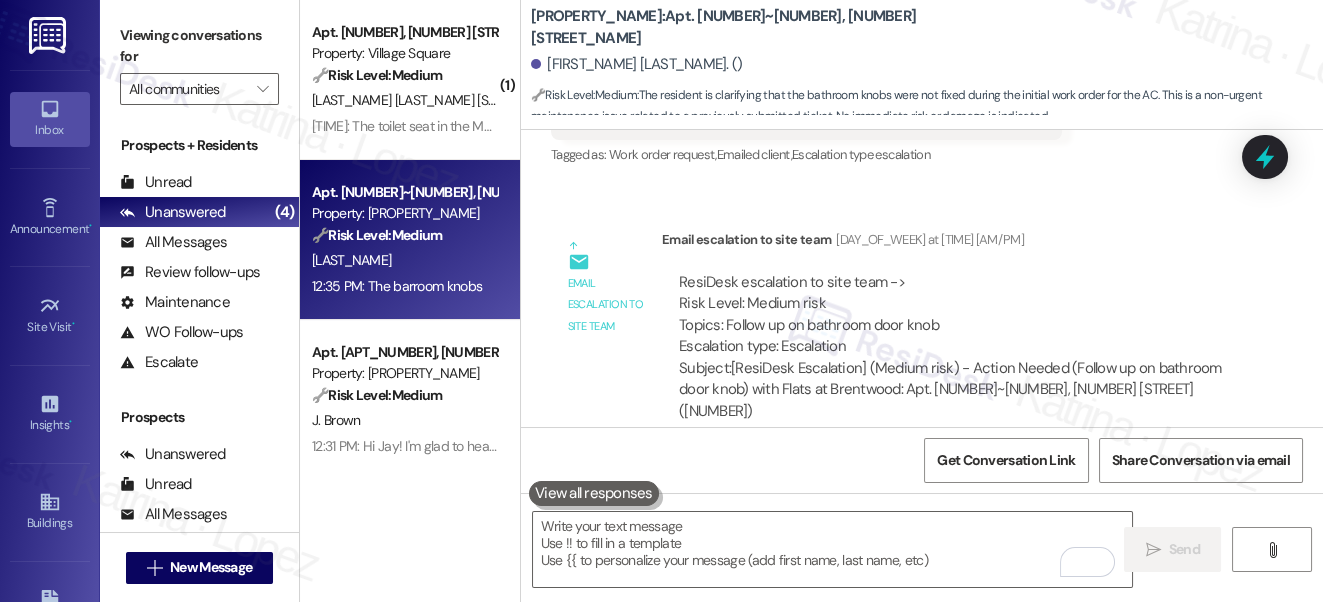 click on "Viewing conversations for All communities " at bounding box center (199, 62) 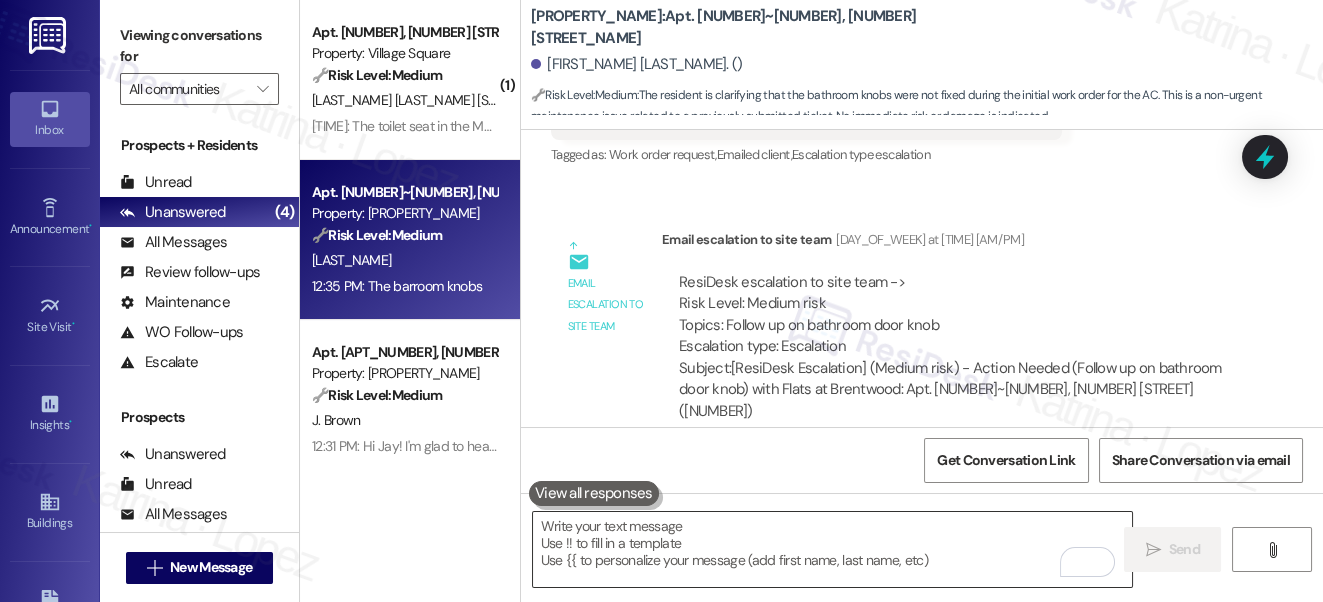 click at bounding box center [833, 549] 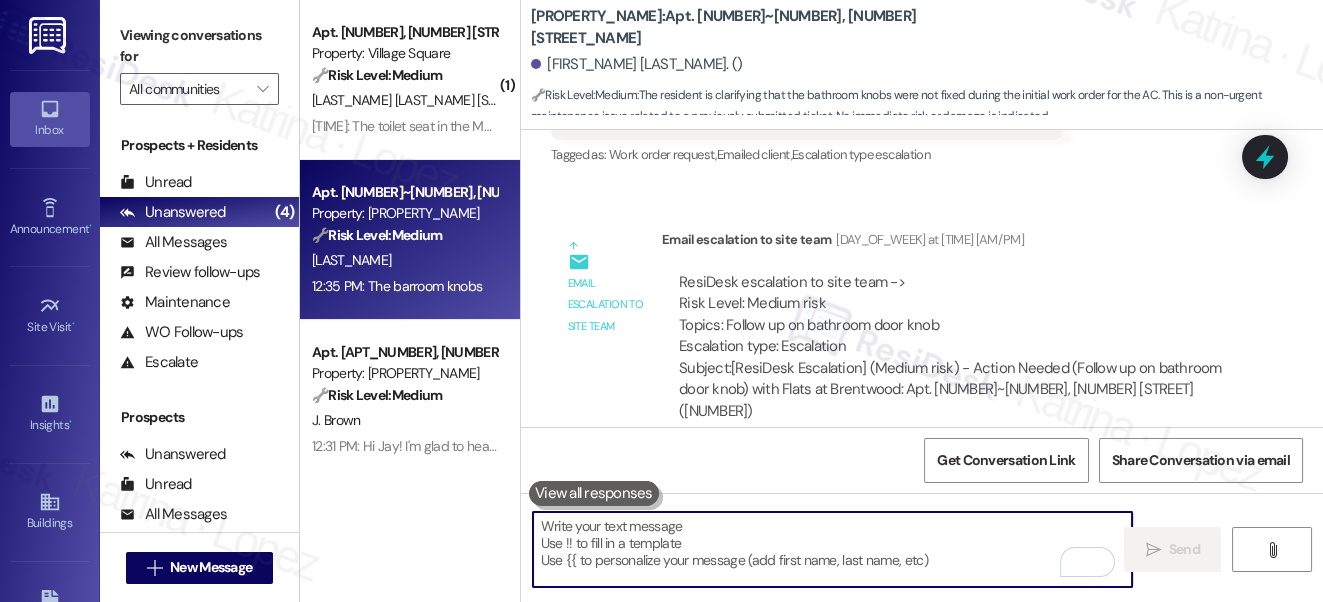 paste on "So sorry for the confusion. I’ve informed the team about the bathroom door knobs. If they haven’t been addressed by Friday, please let me know." 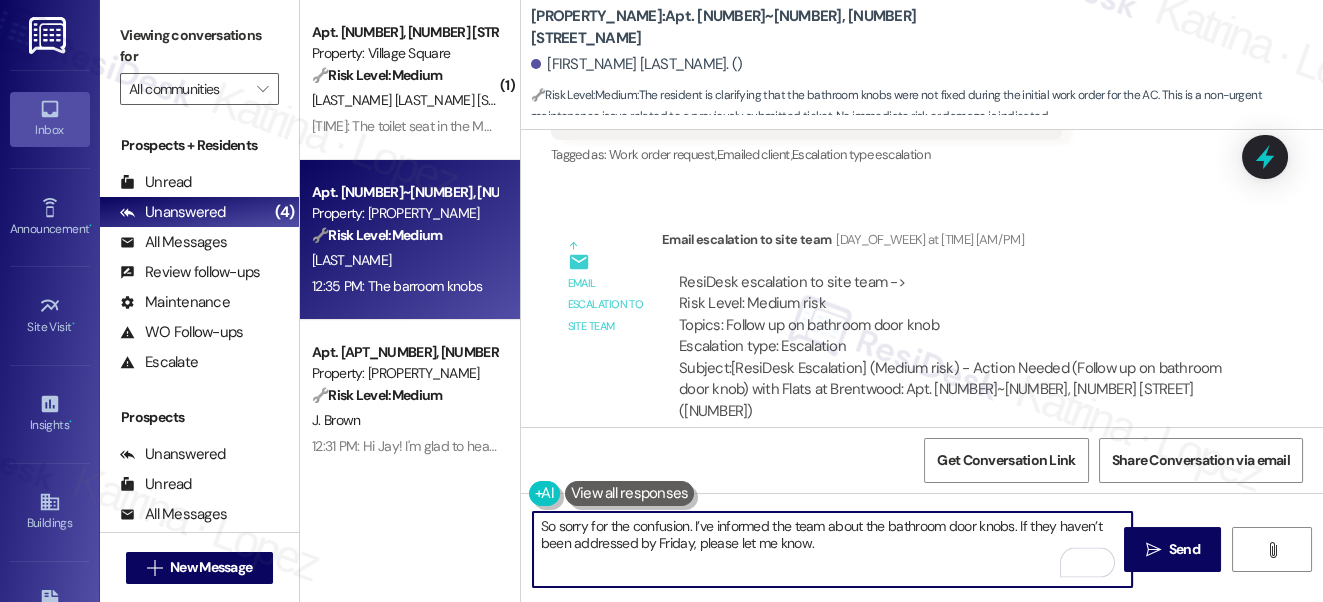 scroll, scrollTop: 3005, scrollLeft: 0, axis: vertical 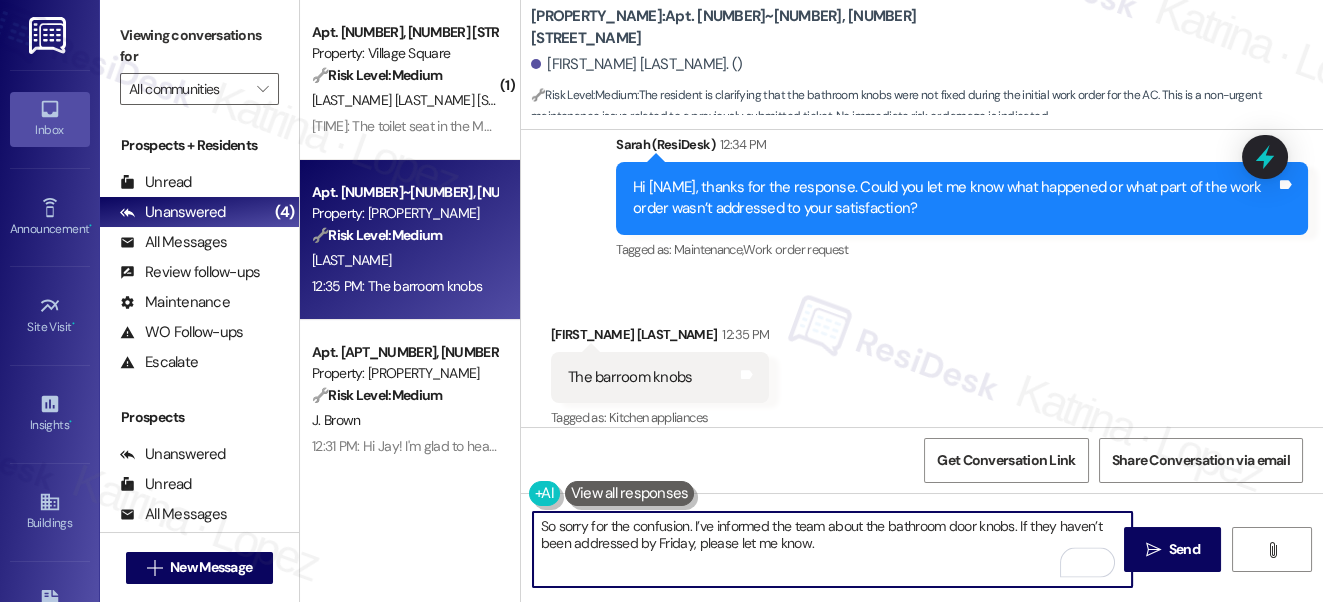click on "So sorry for the confusion. I’ve informed the team about the bathroom door knobs. If they haven’t been addressed by Friday, please let me know." at bounding box center (833, 549) 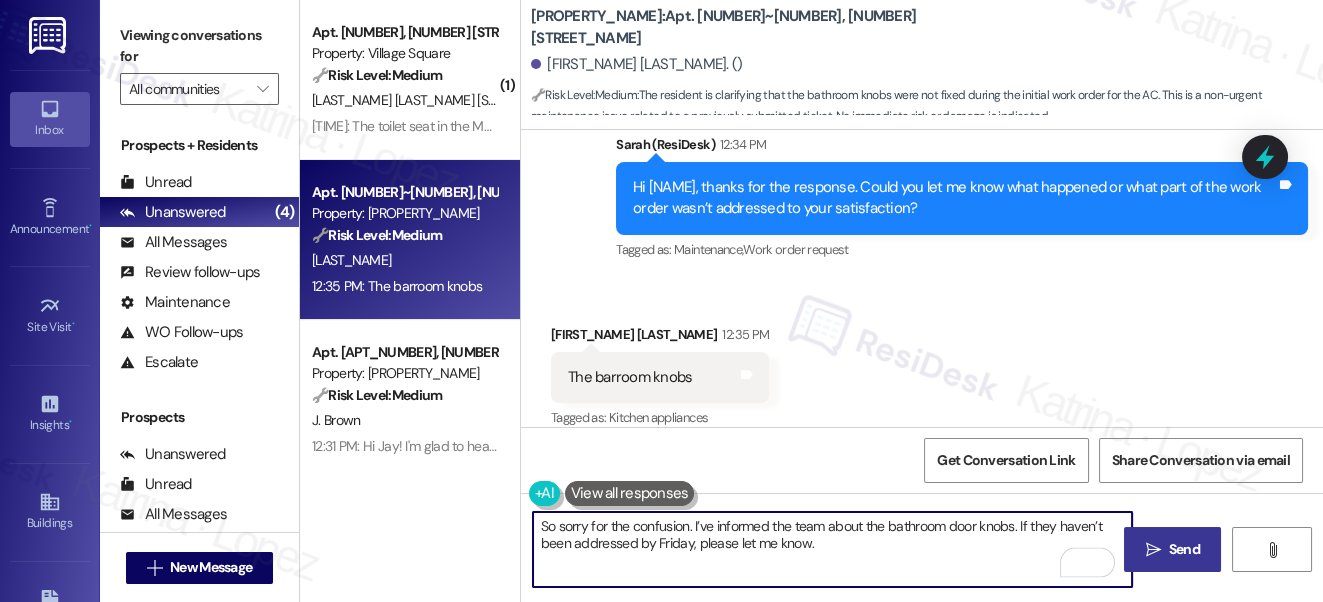 type on "So sorry for the confusion. I’ve informed the team about the bathroom door knobs. If they haven’t been addressed by Friday, please let me know." 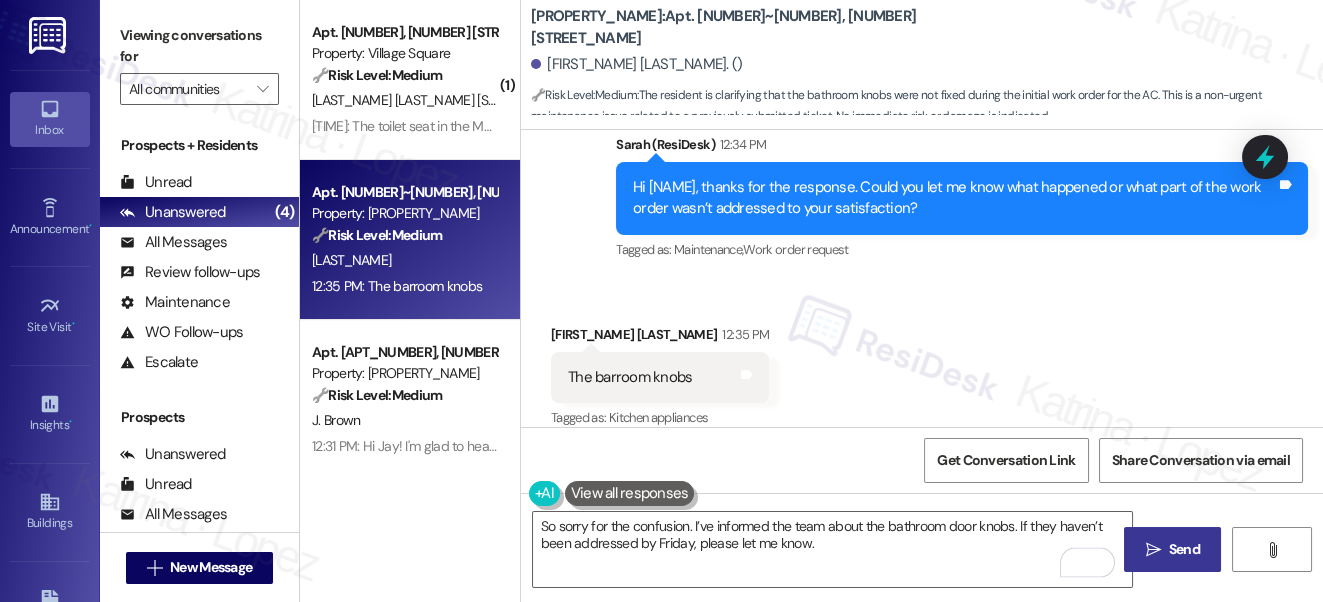 click on " Send" at bounding box center [1172, 549] 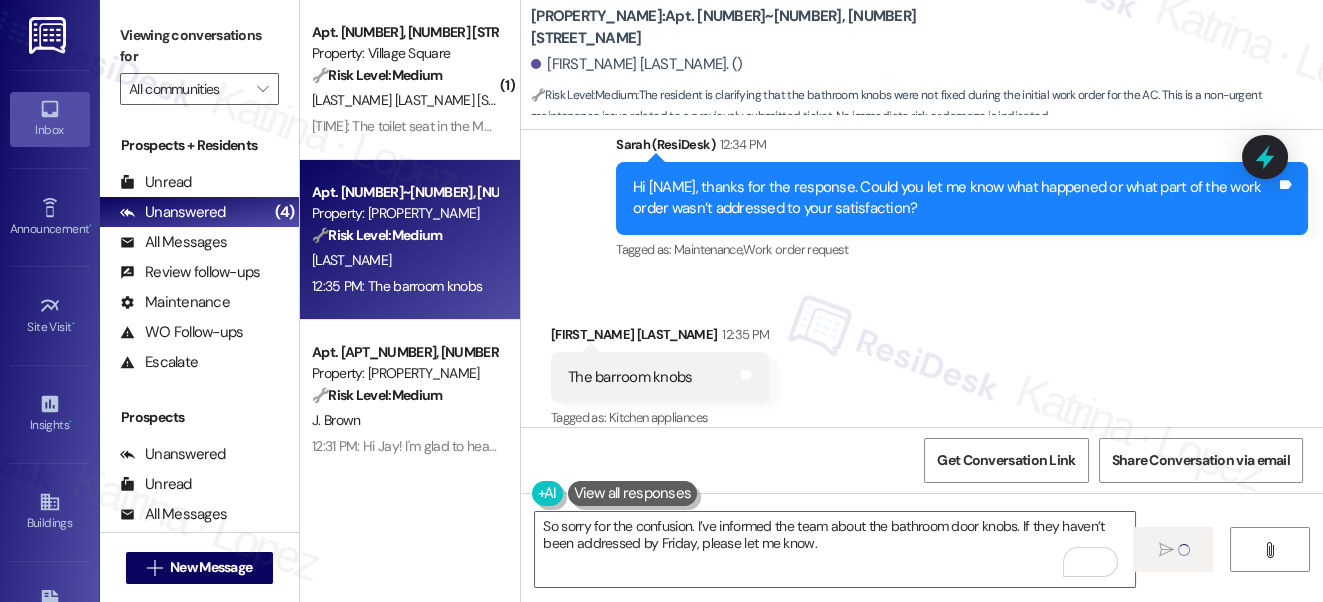 type 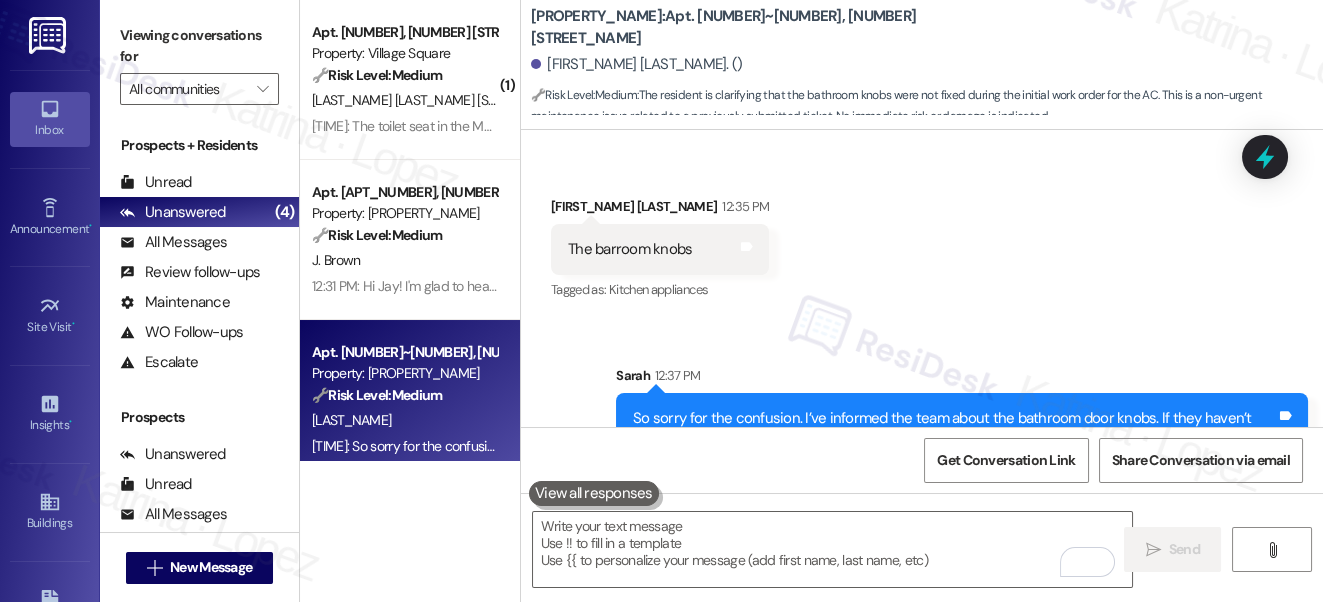 scroll, scrollTop: 3166, scrollLeft: 0, axis: vertical 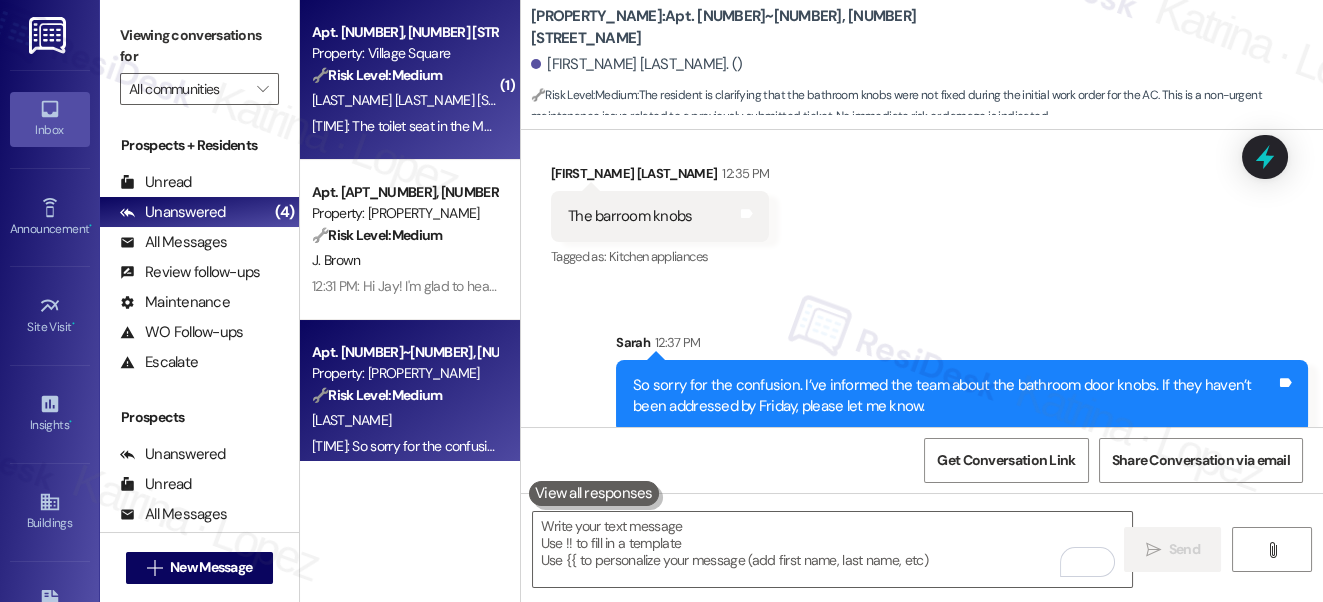 click on "[TIME]: The toilet seat in the Mason Bathroom was ni fixed as stated completed on the work order [TIME]: The toilet seat in the Mason Bathroom was ni fixed as stated completed on the work order" at bounding box center (593, 126) 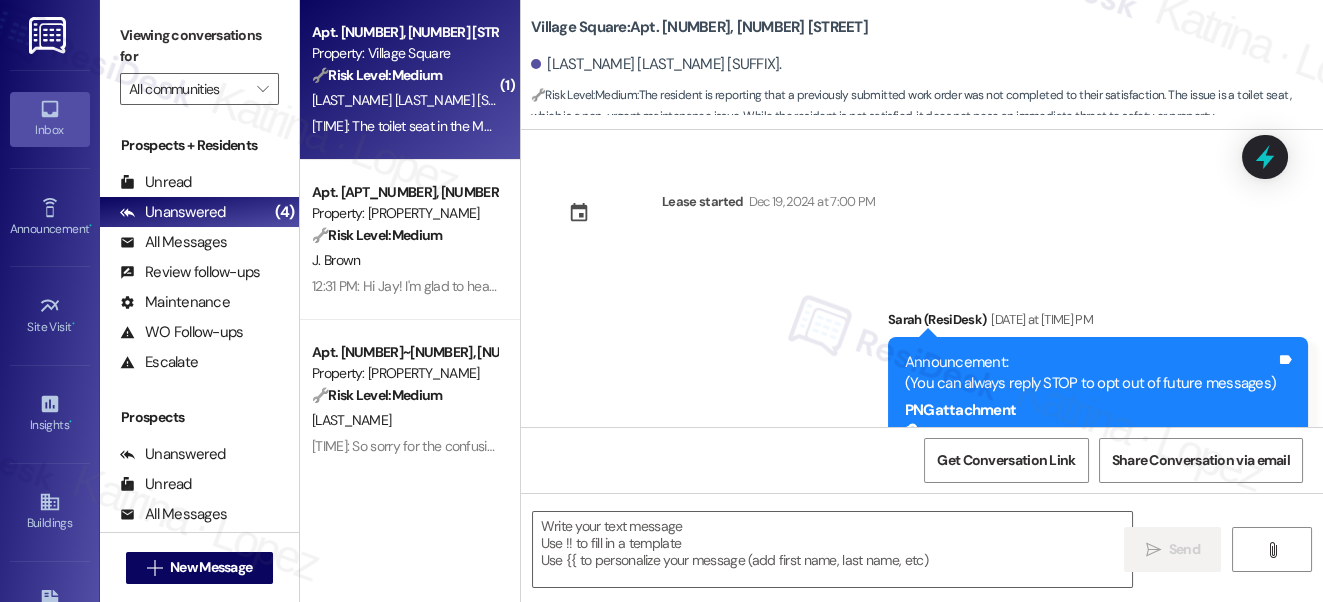 scroll, scrollTop: 12024, scrollLeft: 0, axis: vertical 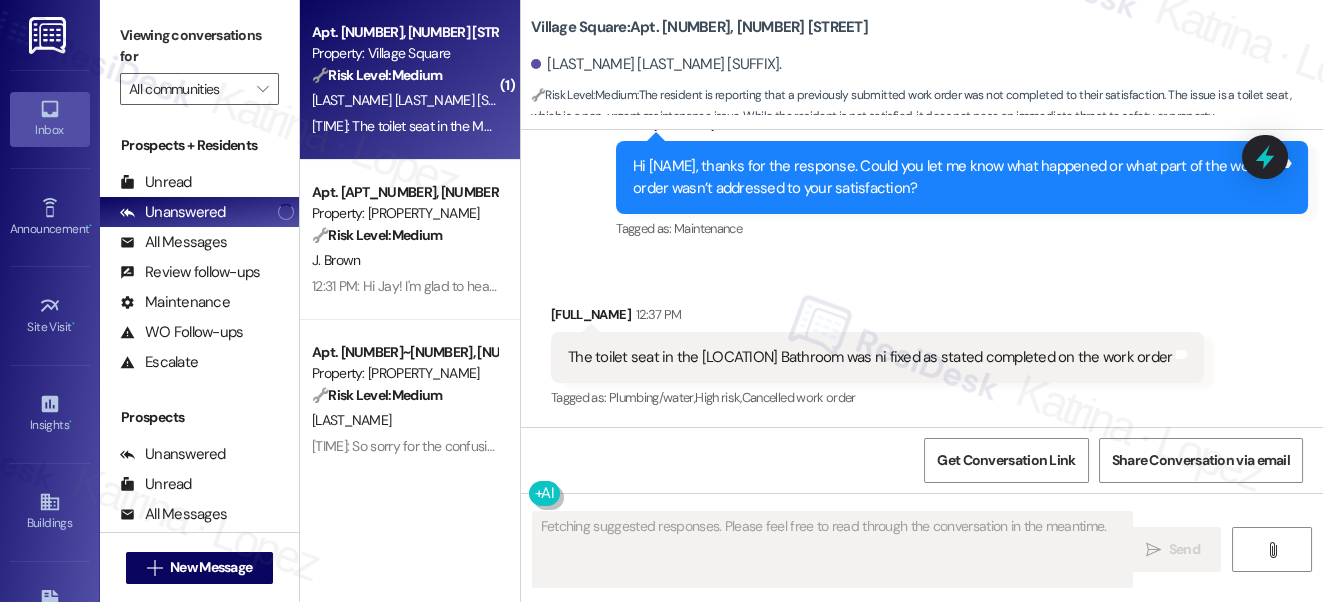 click on "The toilet seat in the [LOCATION] Bathroom was ni fixed as stated completed on the work order" at bounding box center [870, 357] 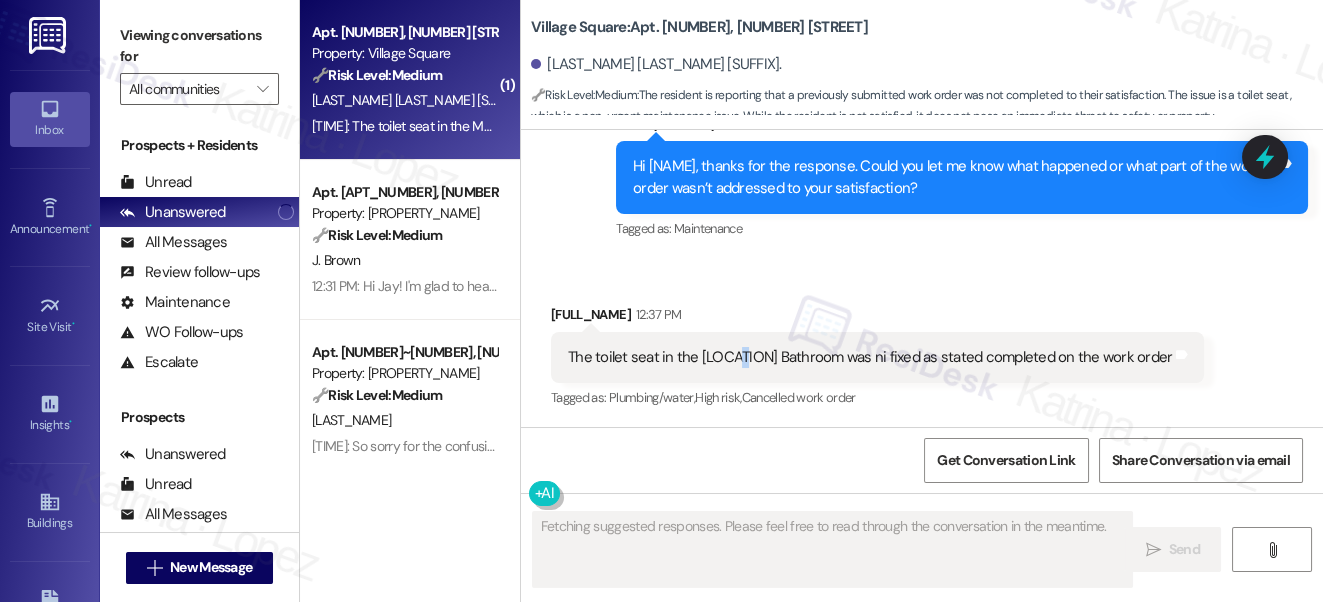 click on "The toilet seat in the [LOCATION] Bathroom was ni fixed as stated completed on the work order" at bounding box center [870, 357] 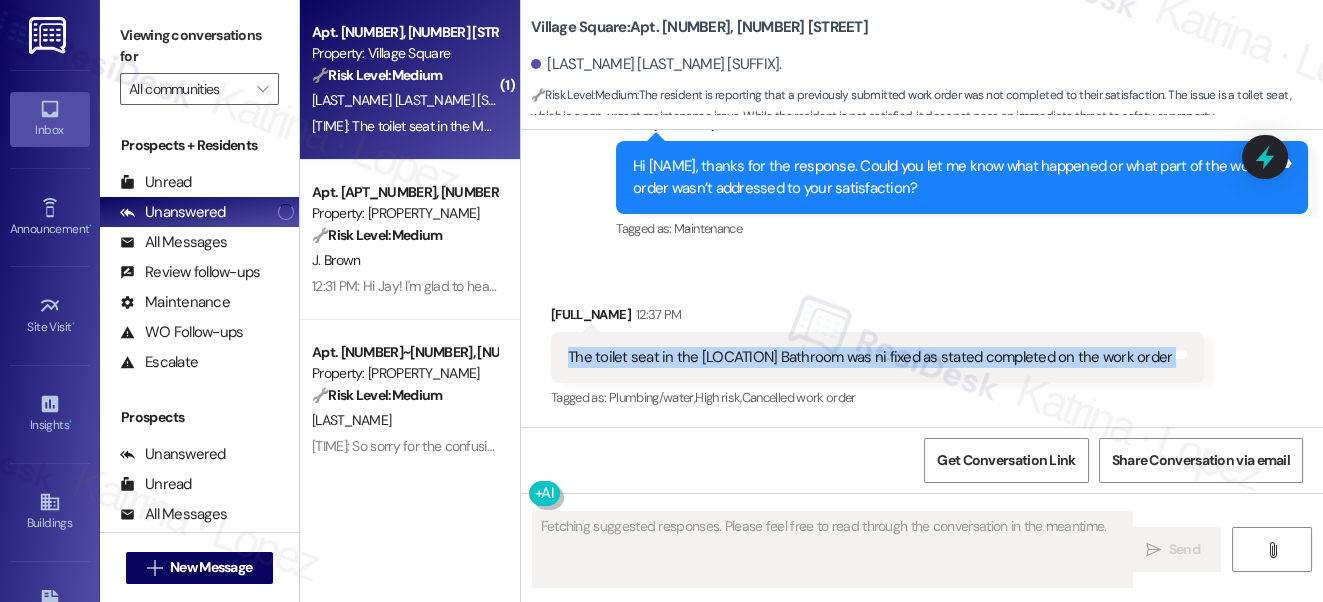 click on "The toilet seat in the [LOCATION] Bathroom was ni fixed as stated completed on the work order" at bounding box center (870, 357) 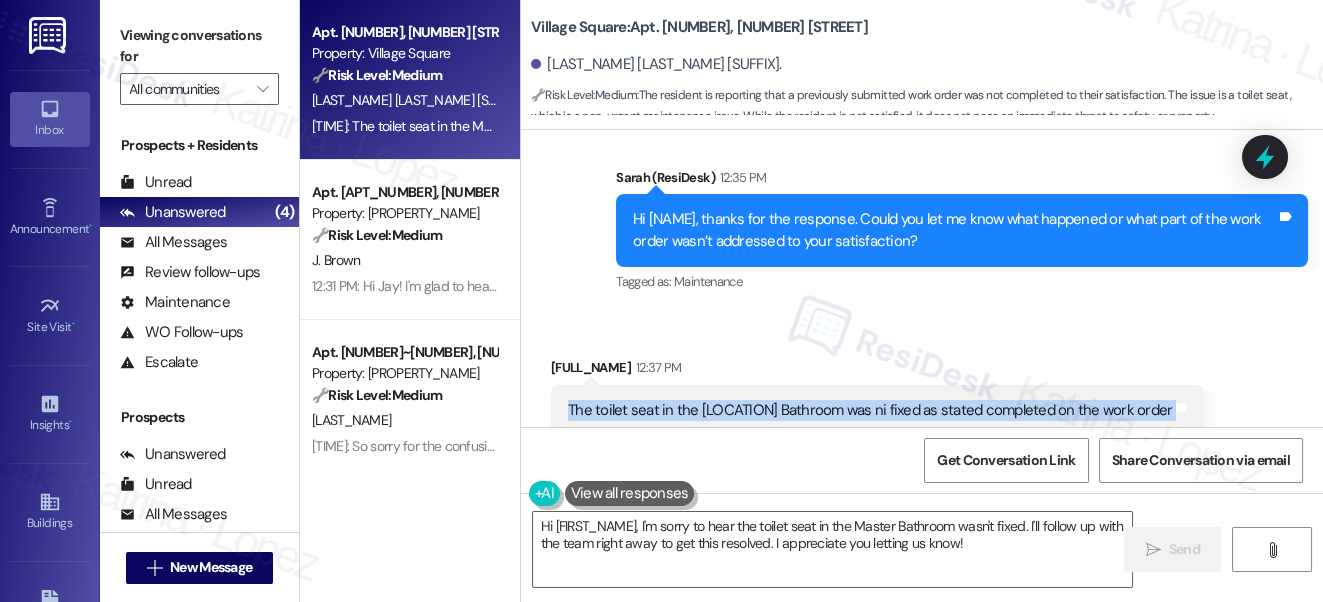 scroll, scrollTop: 12025, scrollLeft: 0, axis: vertical 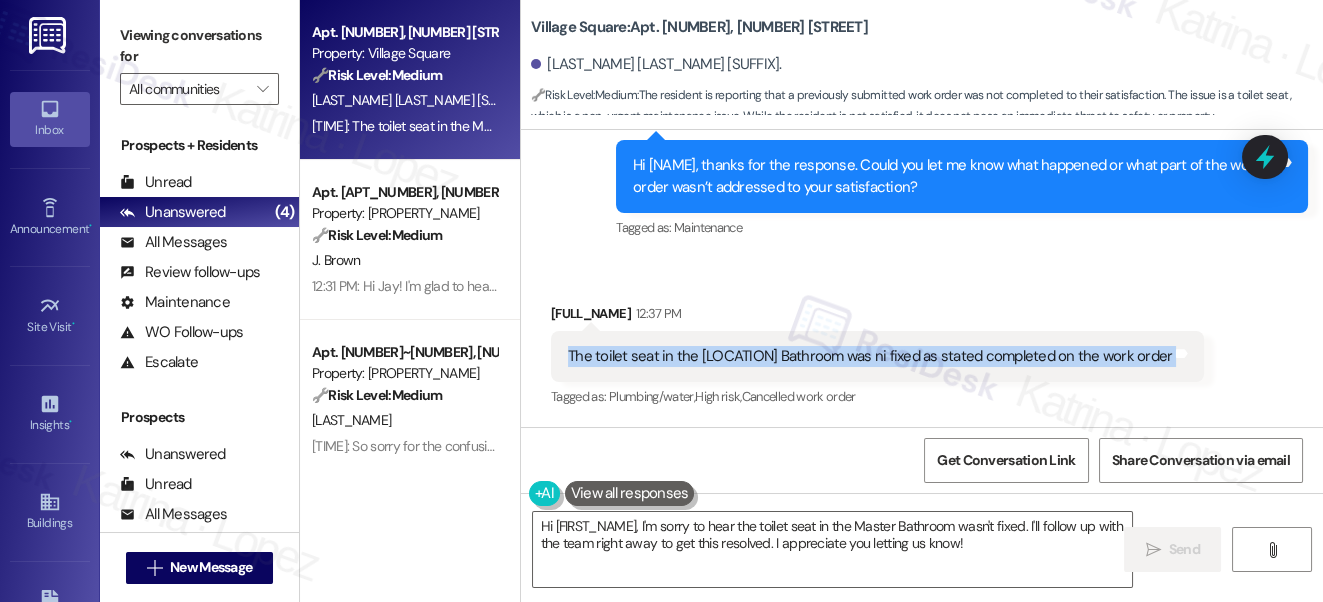 click on "The toilet seat in the [LOCATION] Bathroom was ni fixed as stated completed on the work order" at bounding box center [870, 356] 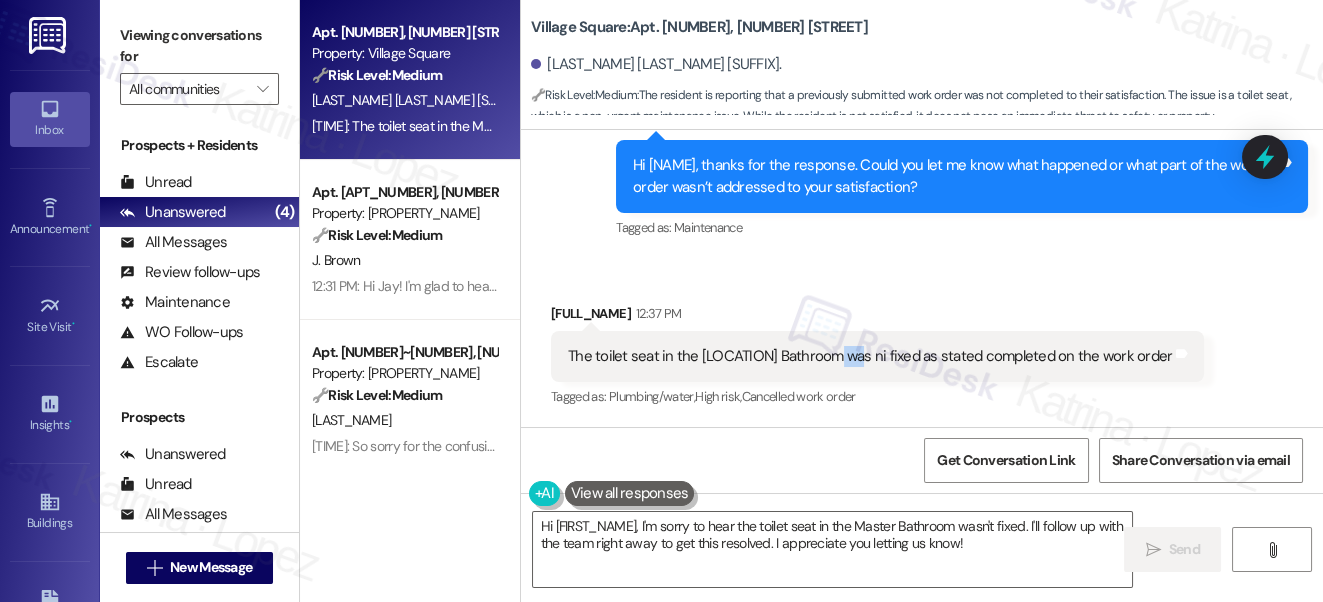 click on "The toilet seat in the [LOCATION] Bathroom was ni fixed as stated completed on the work order" at bounding box center [870, 356] 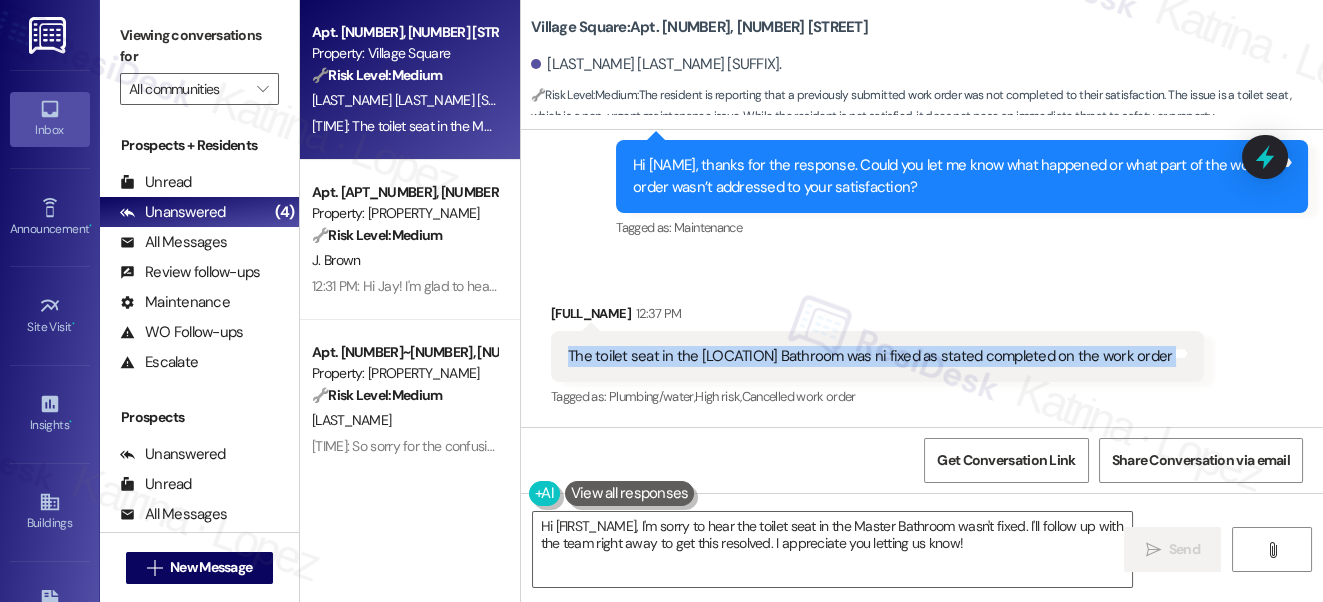 click on "The toilet seat in the [LOCATION] Bathroom was ni fixed as stated completed on the work order" at bounding box center [870, 356] 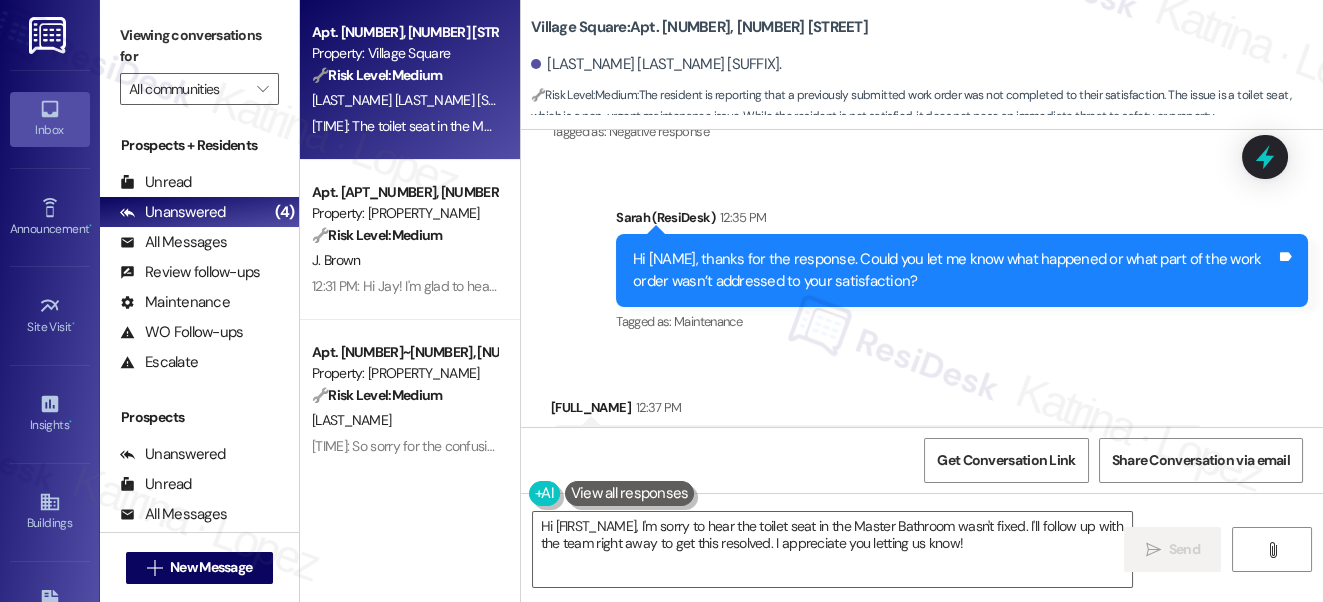 scroll, scrollTop: 12025, scrollLeft: 0, axis: vertical 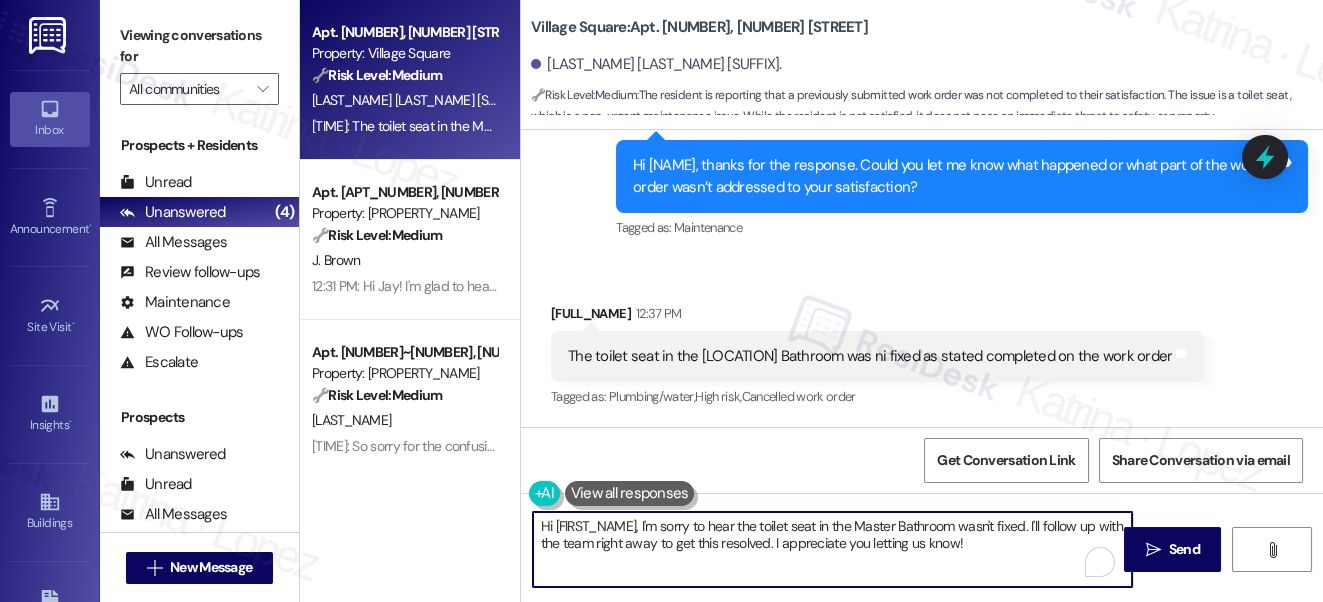 drag, startPoint x: 1021, startPoint y: 539, endPoint x: 1034, endPoint y: 517, distance: 25.553865 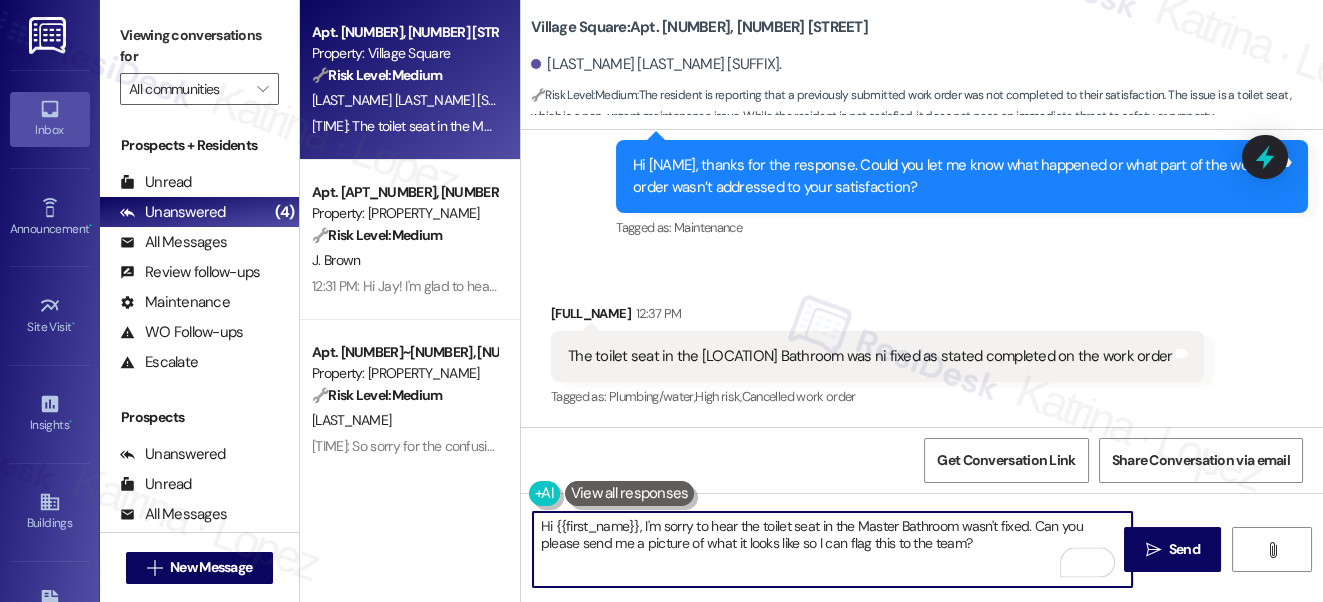 click on "The toilet seat in the [LOCATION] Bathroom was ni fixed as stated completed on the work order Tags and notes" at bounding box center [877, 356] 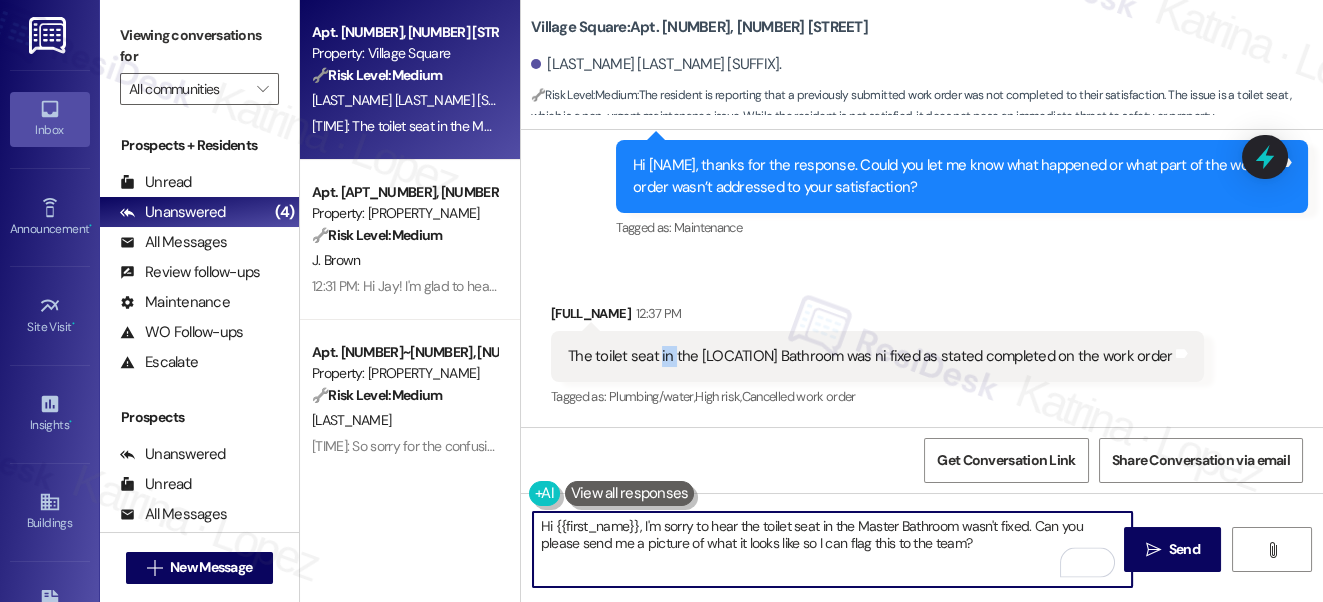 click on "The toilet seat in the [LOCATION] Bathroom was ni fixed as stated completed on the work order Tags and notes" at bounding box center (877, 356) 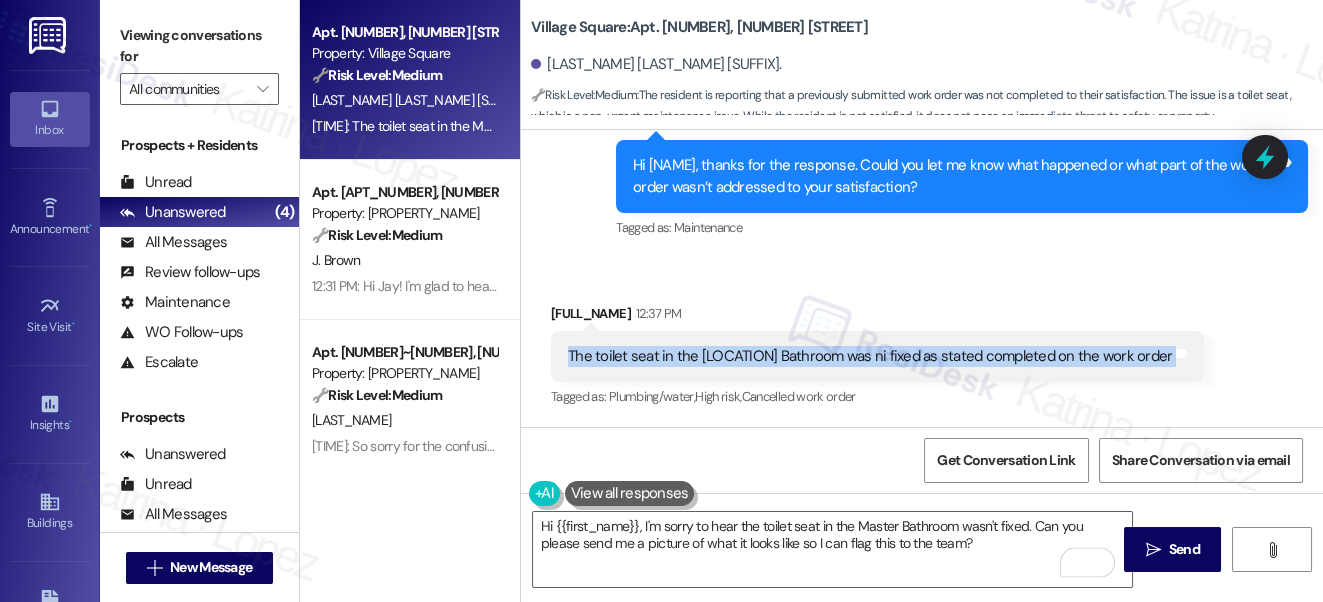 click on "The toilet seat in the [LOCATION] Bathroom was ni fixed as stated completed on the work order Tags and notes" at bounding box center (877, 356) 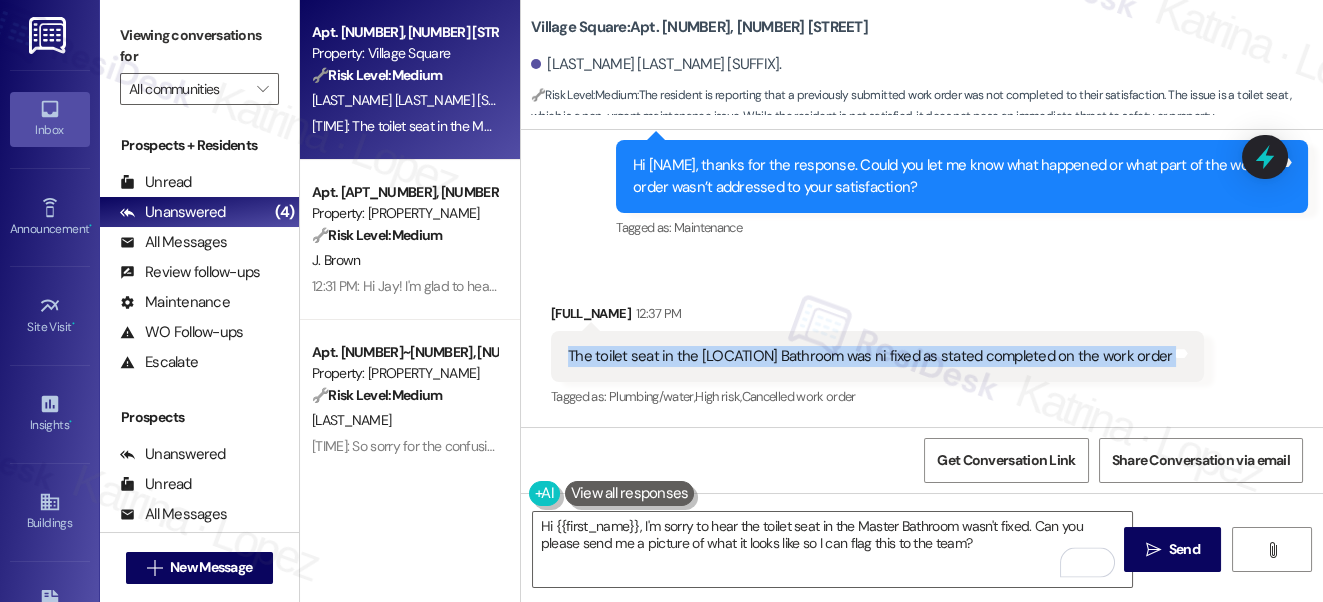 copy on "The toilet seat in the [LOCATION] Bathroom was ni fixed as stated completed on the work order Tags and notes" 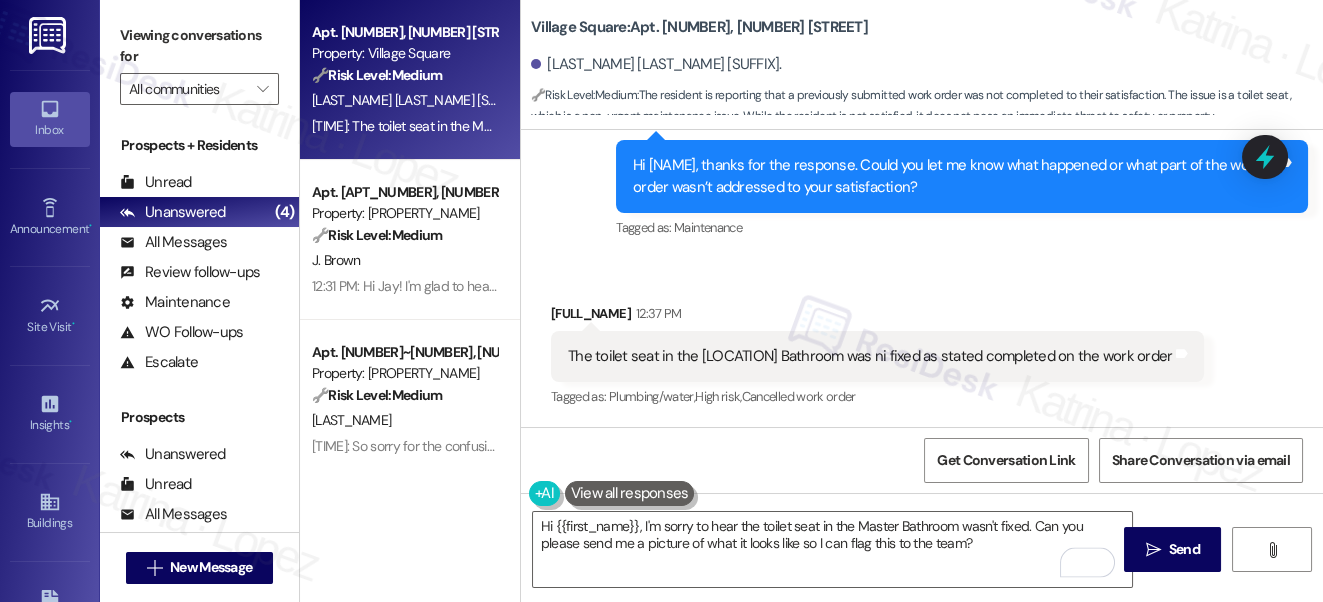 click on "Viewing conversations for" at bounding box center (199, 46) 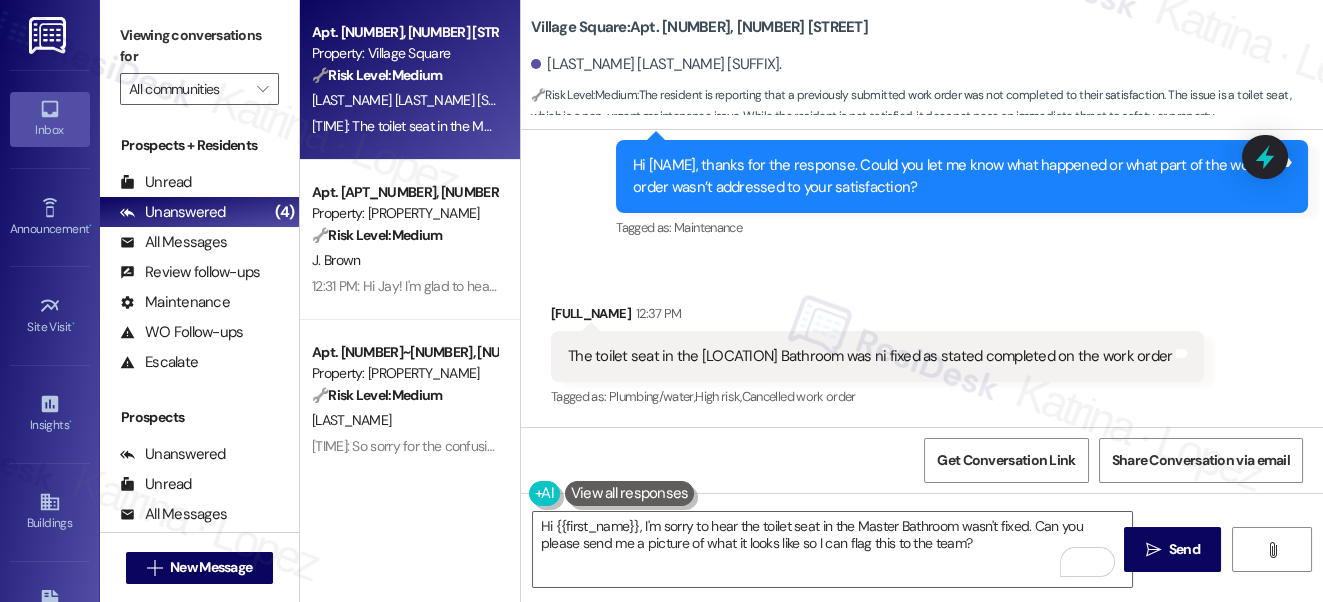 click on "Viewing conversations for" at bounding box center [199, 46] 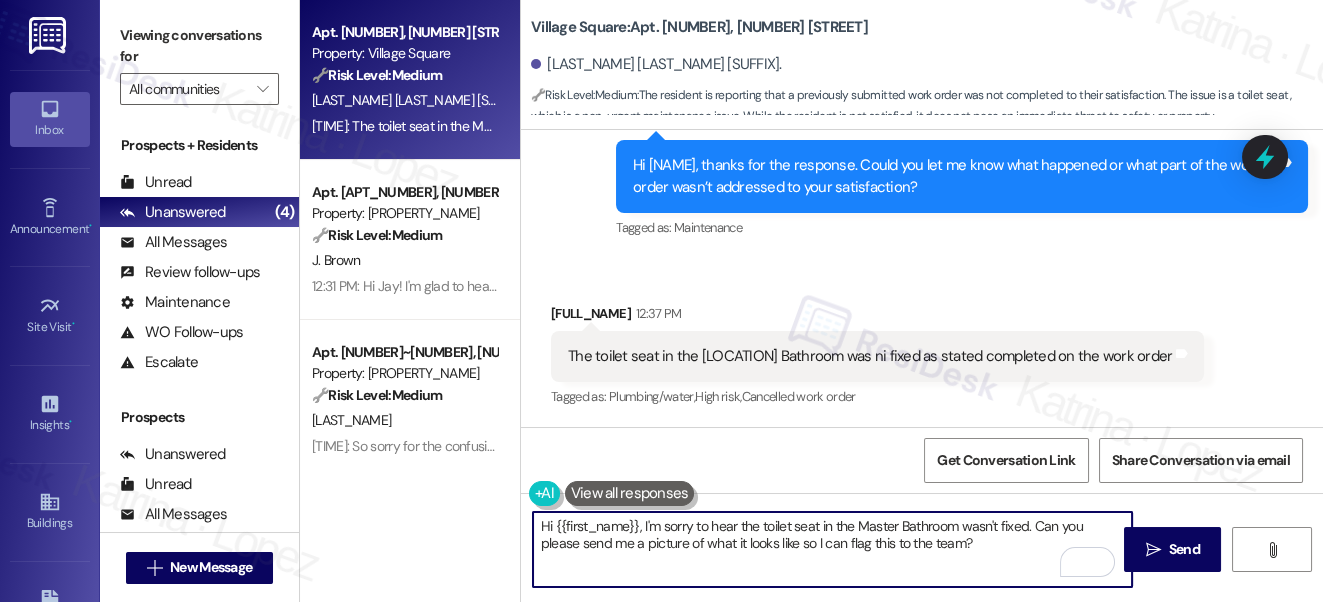 click on "Hi {{first_name}}, I'm sorry to hear the toilet seat in the Master Bathroom wasn't fixed. Can you please send me a picture of what it looks like so I can flag this to the team?" at bounding box center (833, 549) 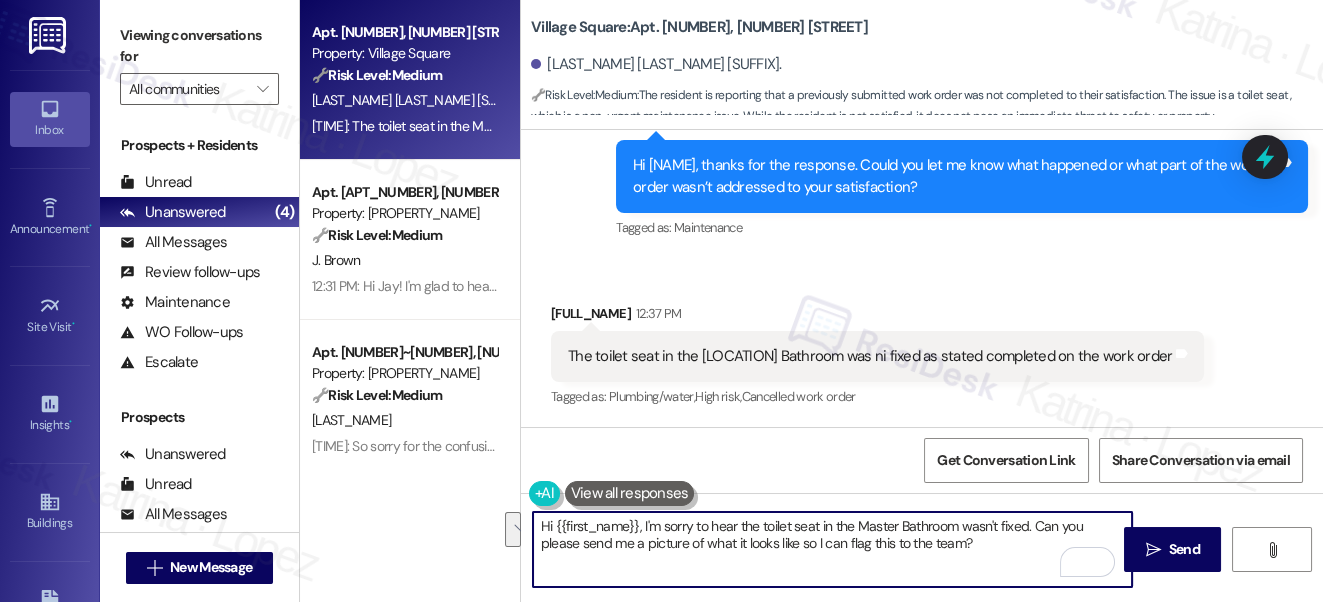drag, startPoint x: 991, startPoint y: 554, endPoint x: 1032, endPoint y: 514, distance: 57.280014 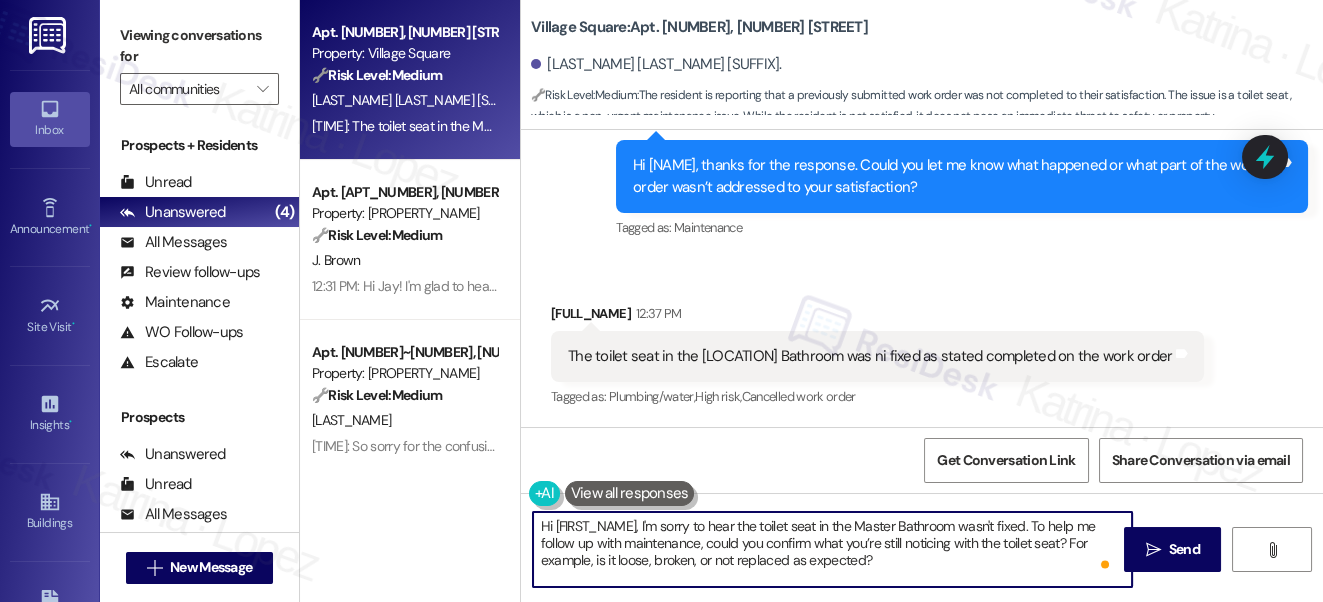 click on "Hi [FIRST_NAME], I'm sorry to hear the toilet seat in the Master Bathroom wasn't fixed. To help me follow up with maintenance, could you confirm what you’re still noticing with the toilet seat? For example, is it loose, broken, or not replaced as expected?" at bounding box center [833, 549] 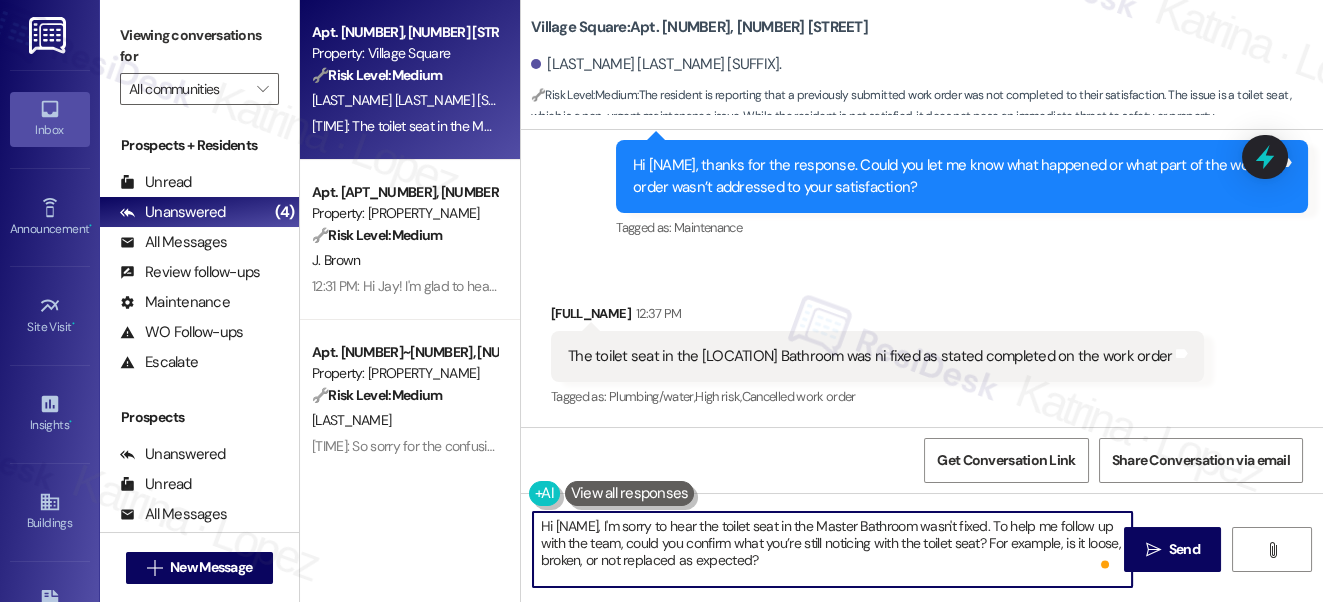 click on "Hi [NAME], I'm sorry to hear the toilet seat in the Master Bathroom wasn't fixed. To help me follow up with the team, could you confirm what you’re still noticing with the toilet seat? For example, is it loose, broken, or not replaced as expected?" at bounding box center [833, 549] 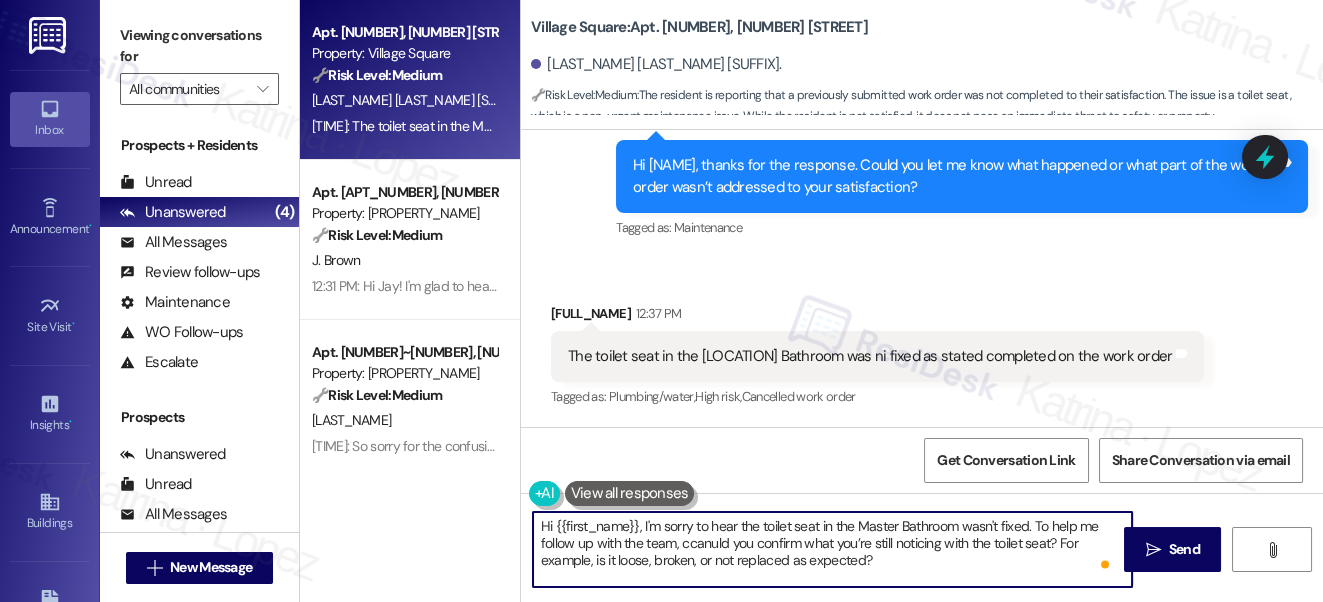 click on "Hi {{first_name}}, I'm sorry to hear the toilet seat in the Master Bathroom wasn't fixed. To help me follow up with the team, ccanuld you confirm what you’re still noticing with the toilet seat? For example, is it loose, broken, or not replaced as expected?" at bounding box center (833, 549) 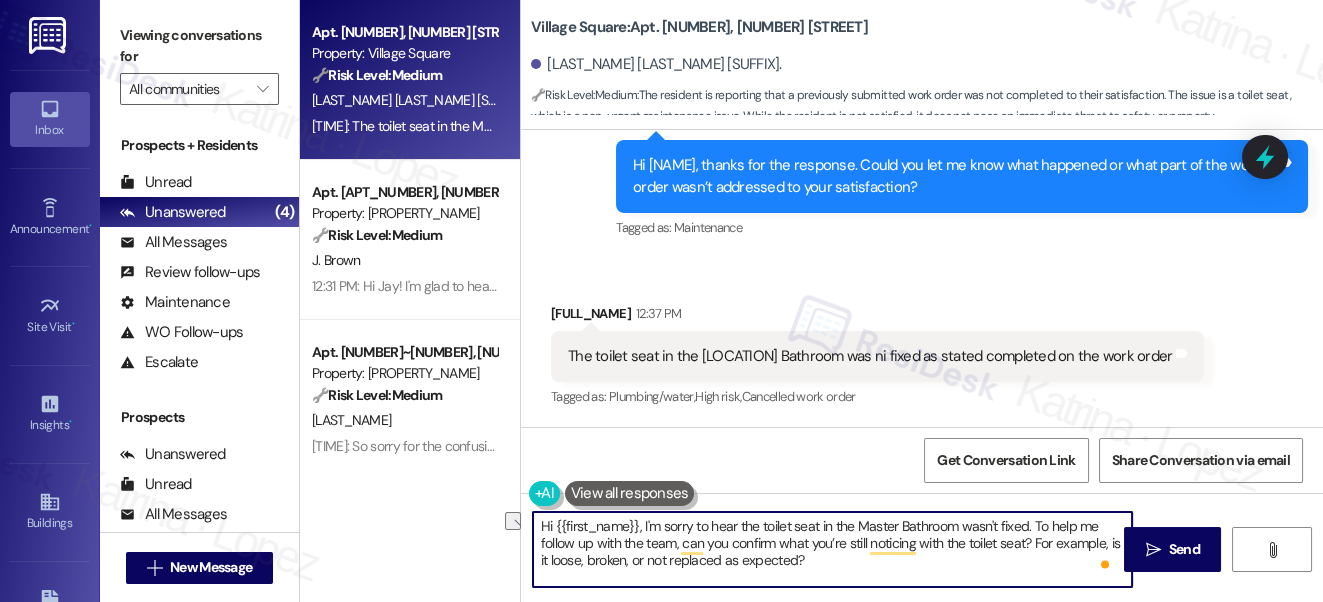 drag, startPoint x: 539, startPoint y: 561, endPoint x: 1034, endPoint y: 543, distance: 495.32718 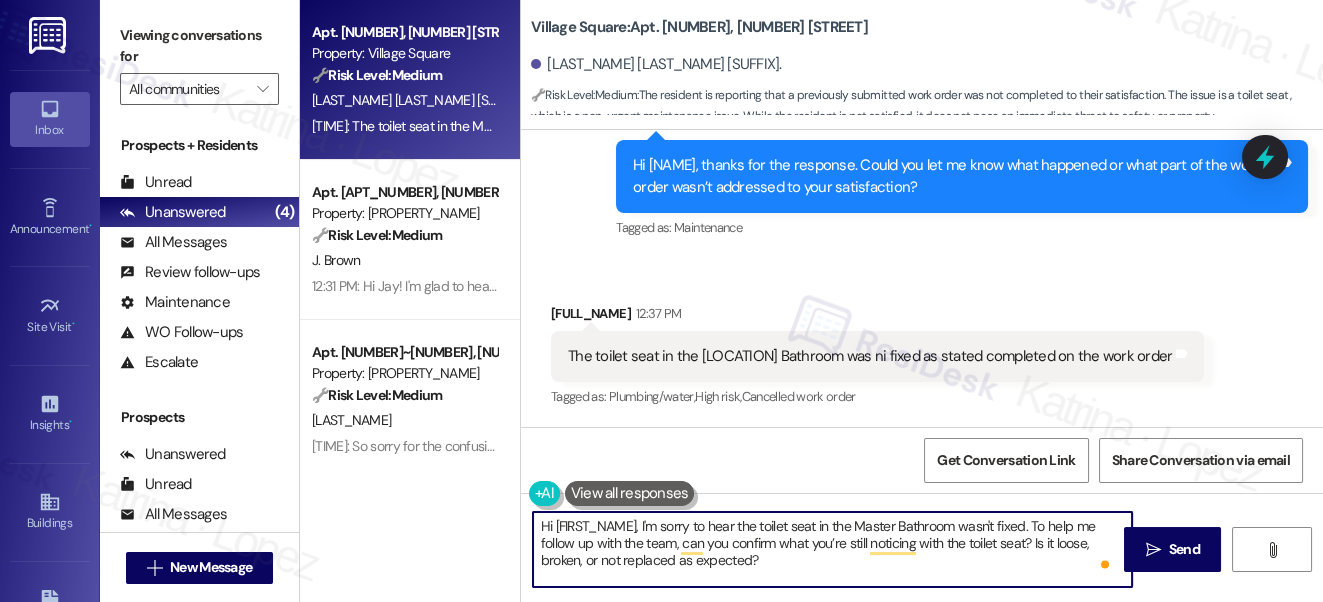 click on "Hi [FIRST_NAME], I'm sorry to hear the toilet seat in the Master Bathroom wasn't fixed. To help me follow up with the team, can you confirm what you’re still noticing with the toilet seat? Is it loose, broken, or not replaced as expected?" at bounding box center [833, 549] 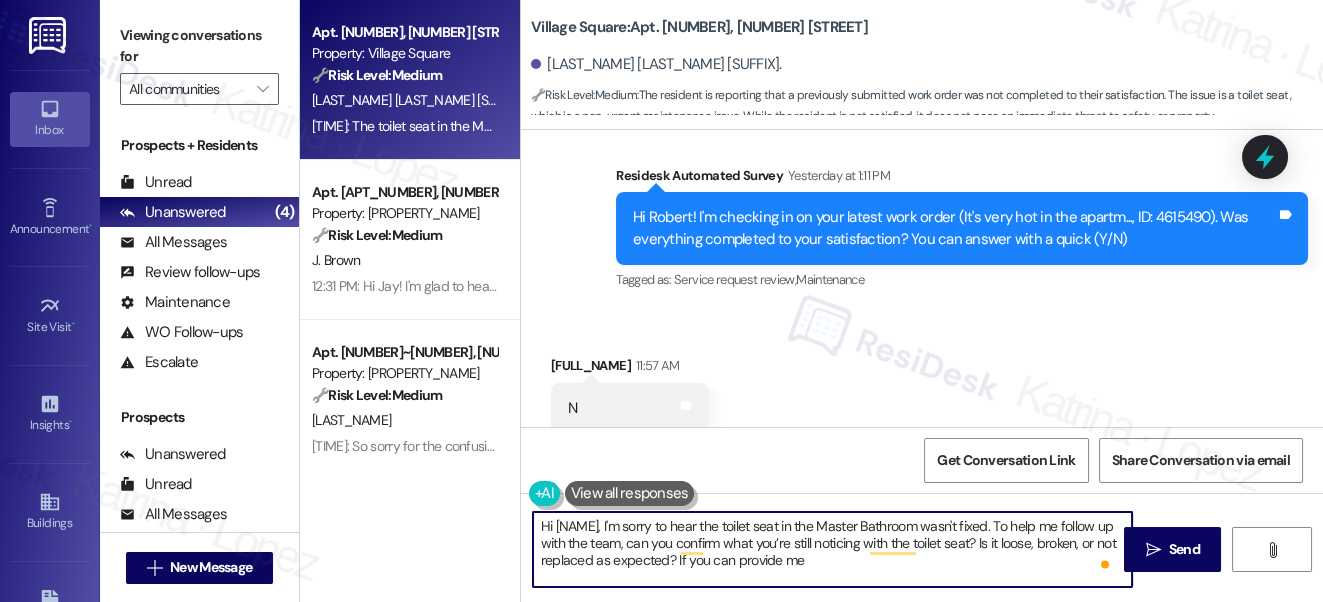 scroll, scrollTop: 11570, scrollLeft: 0, axis: vertical 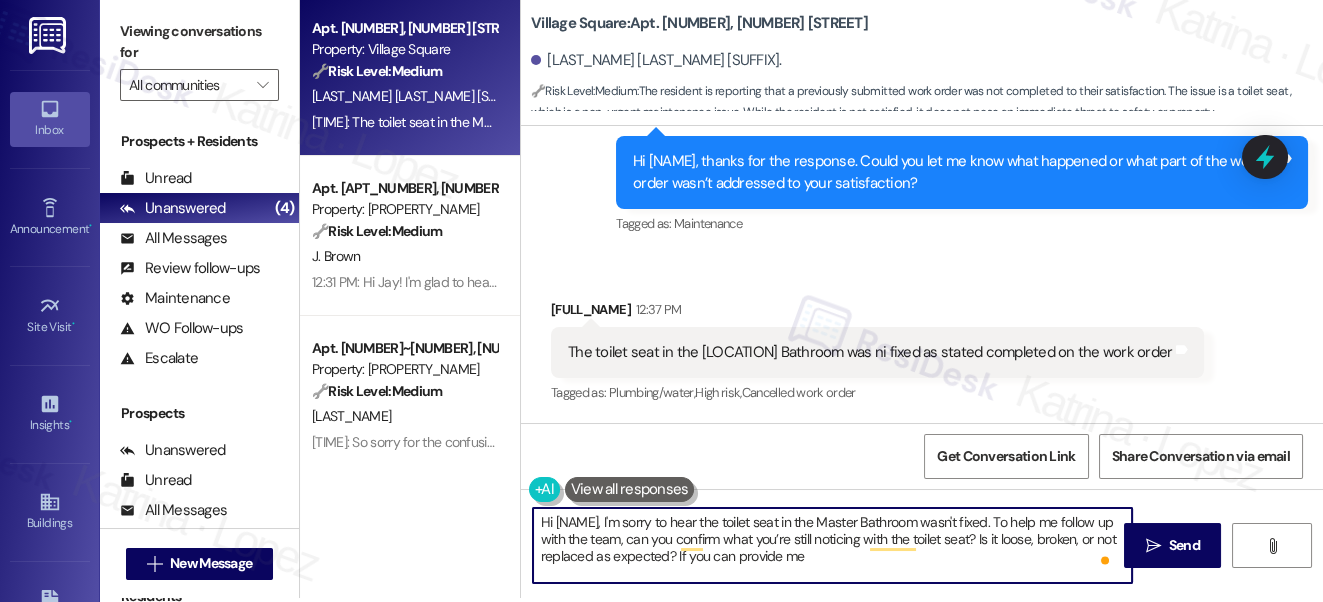 click on "Hi [NAME], I'm sorry to hear the toilet seat in the Master Bathroom wasn't fixed. To help me follow up with the team, can you confirm what you’re still noticing with the toilet seat? Is it loose, broken, or not replaced as expected? If you can provide me" at bounding box center [833, 545] 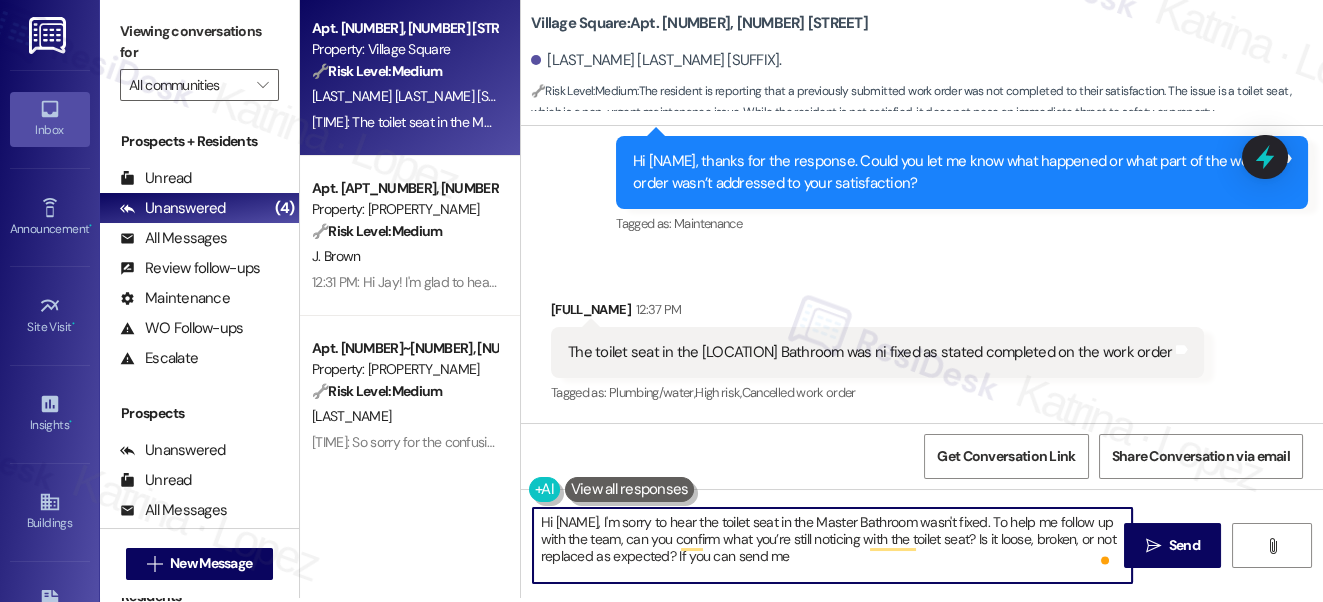 click on "Hi [NAME], I'm sorry to hear the toilet seat in the Master Bathroom wasn't fixed. To help me follow up with the team, can you confirm what you’re still noticing with the toilet seat? Is it loose, broken, or not replaced as expected? If you can send me" at bounding box center [833, 545] 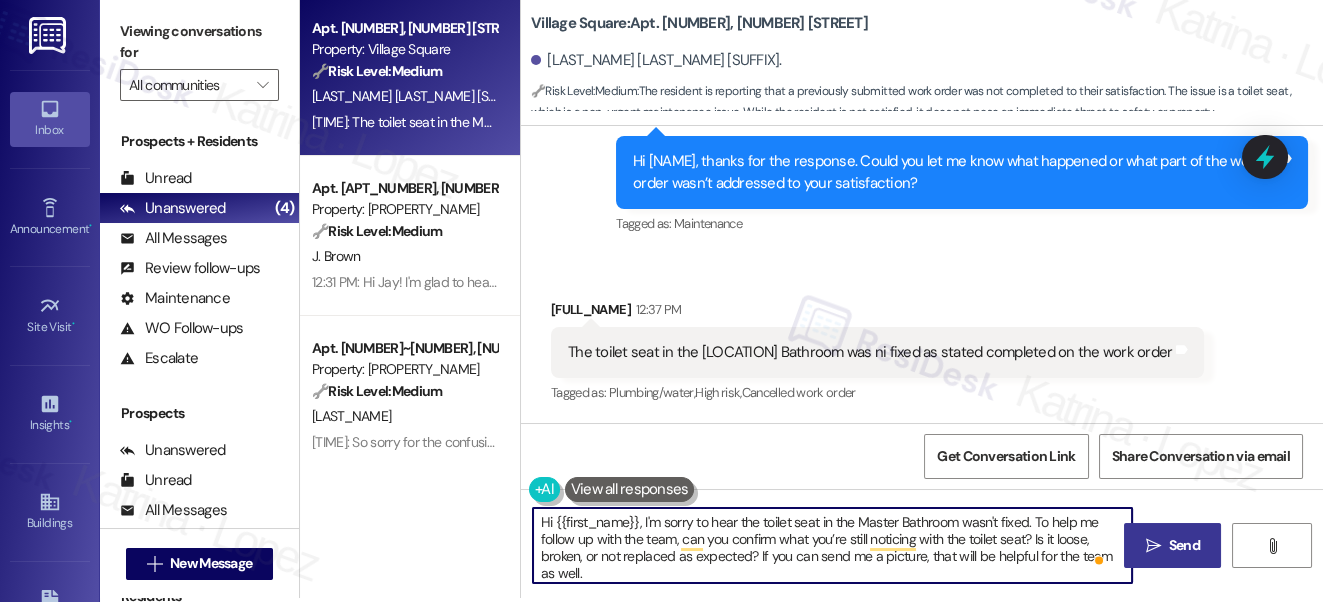 type on "Hi {{first_name}}, I'm sorry to hear the toilet seat in the Master Bathroom wasn't fixed. To help me follow up with the team, can you confirm what you’re still noticing with the toilet seat? Is it loose, broken, or not replaced as expected? If you can send me a picture, that will be helpful for the team as well." 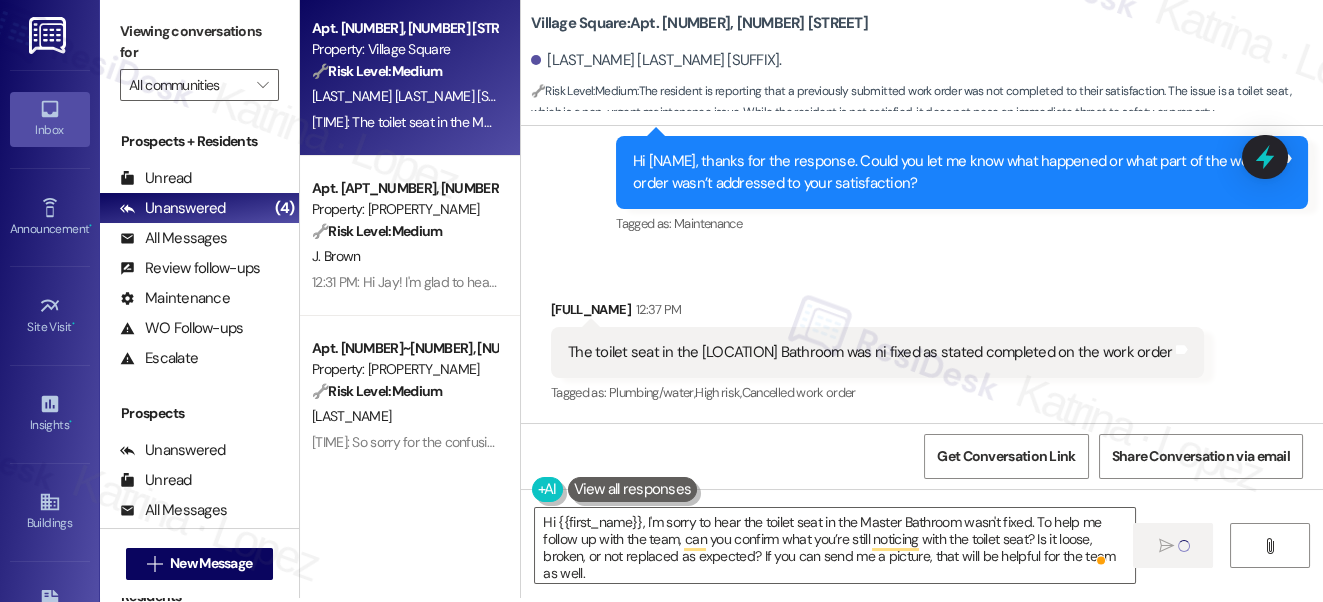 type 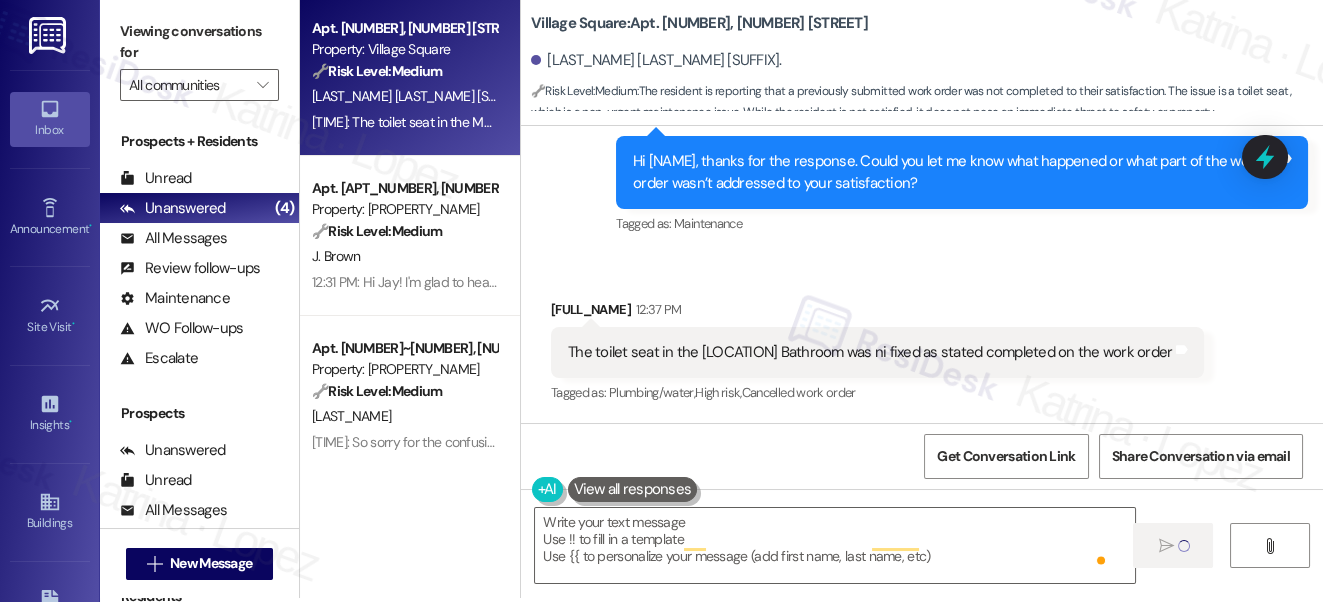 scroll, scrollTop: 12024, scrollLeft: 0, axis: vertical 